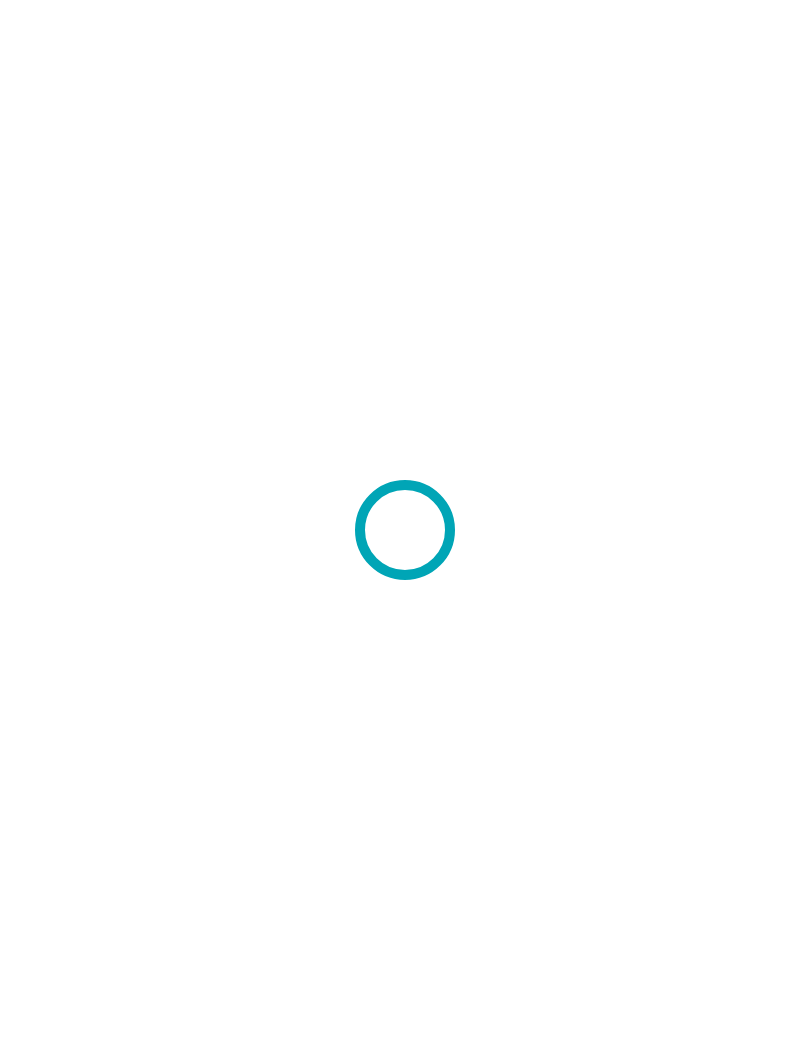 scroll, scrollTop: 0, scrollLeft: 0, axis: both 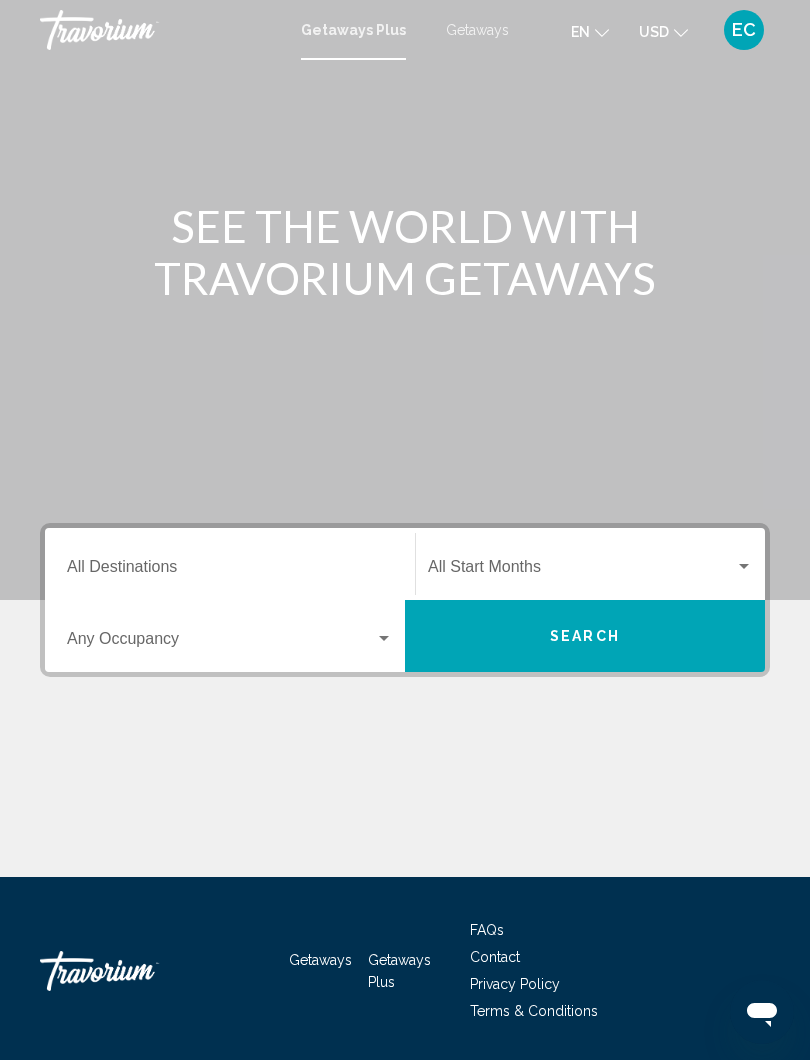 click on "Destination All Destinations" at bounding box center (230, 571) 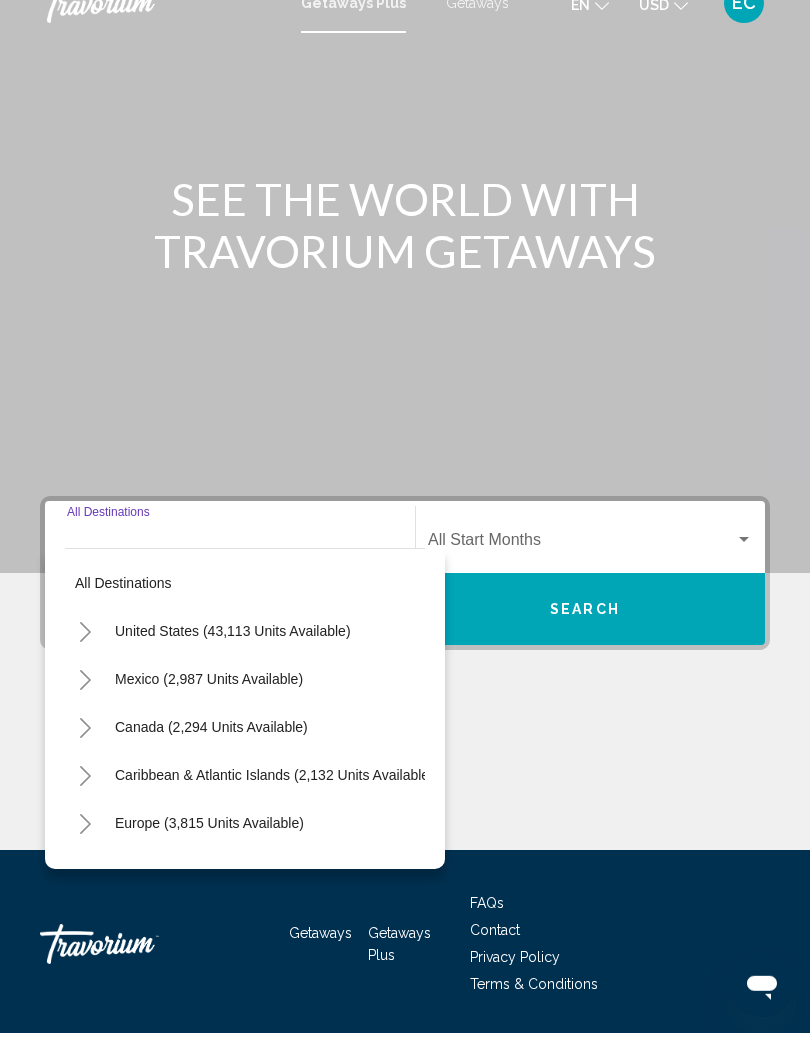 scroll, scrollTop: 0, scrollLeft: 0, axis: both 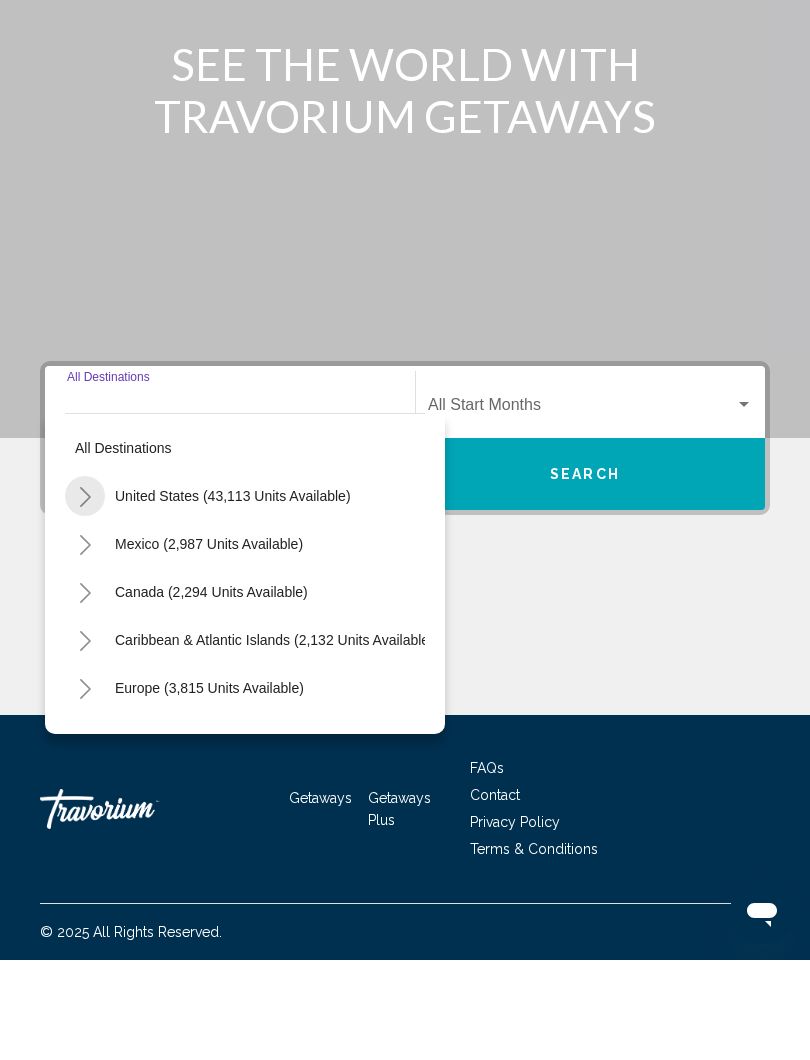 click at bounding box center [85, 596] 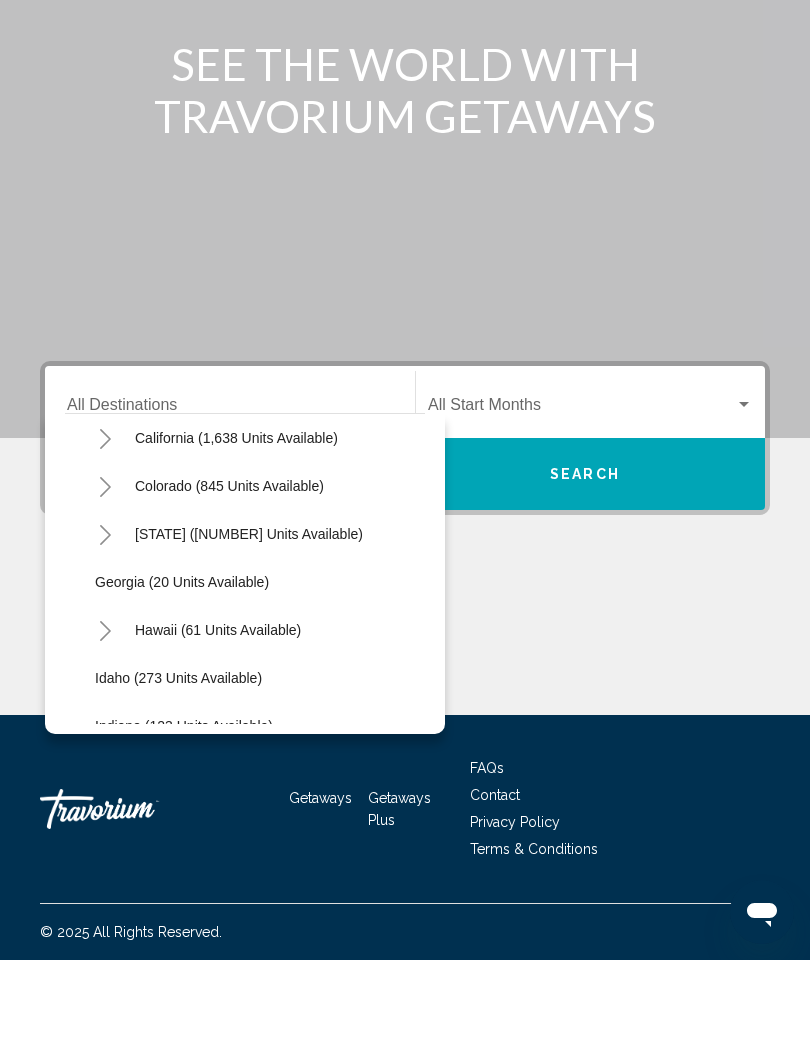 scroll, scrollTop: 170, scrollLeft: 0, axis: vertical 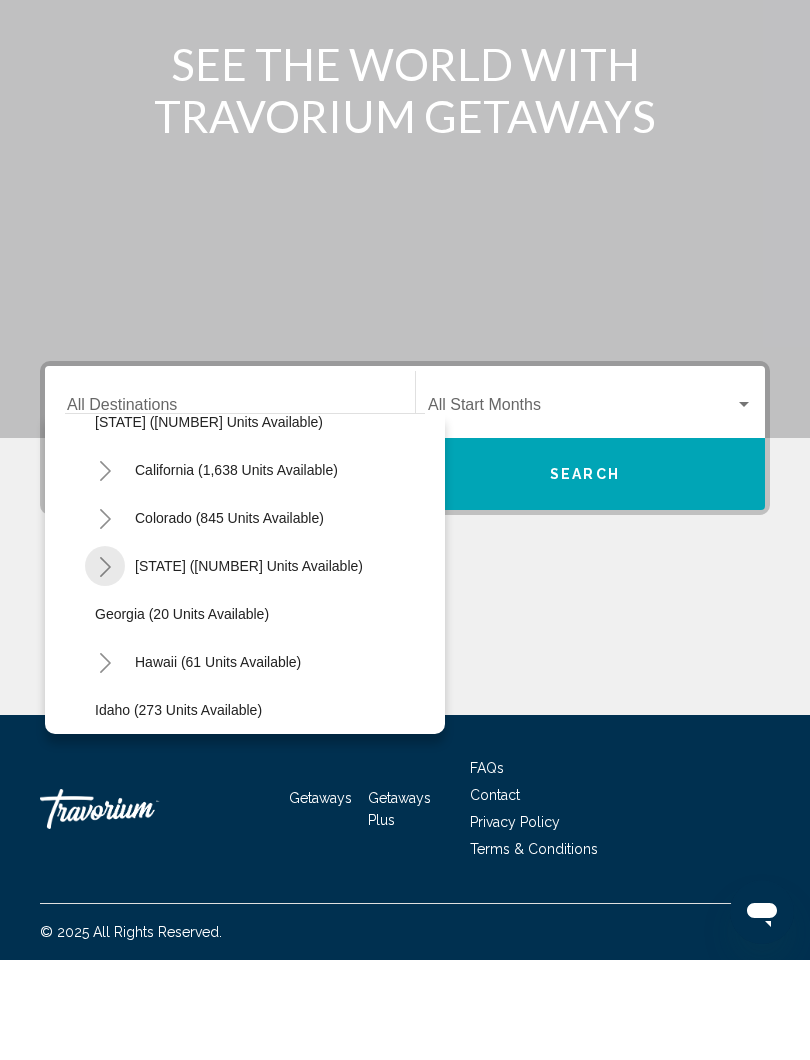 click at bounding box center [105, 666] 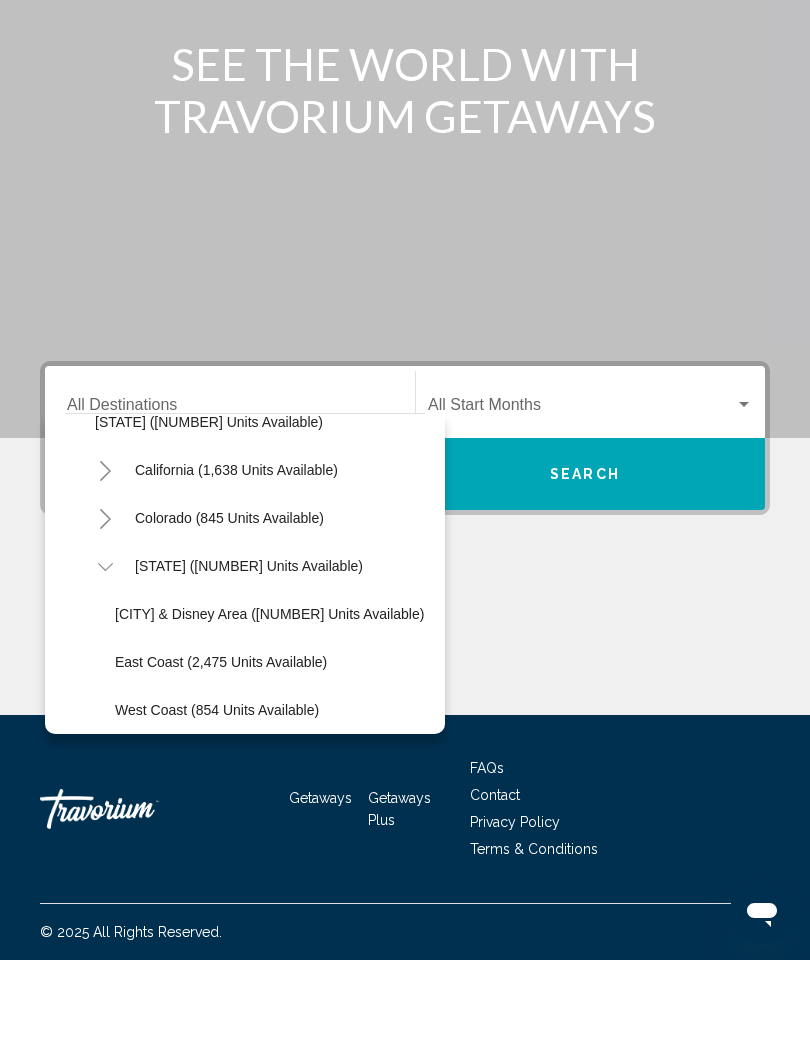 click on "Orlando & Disney Area (11,969 units available)" at bounding box center (269, 714) 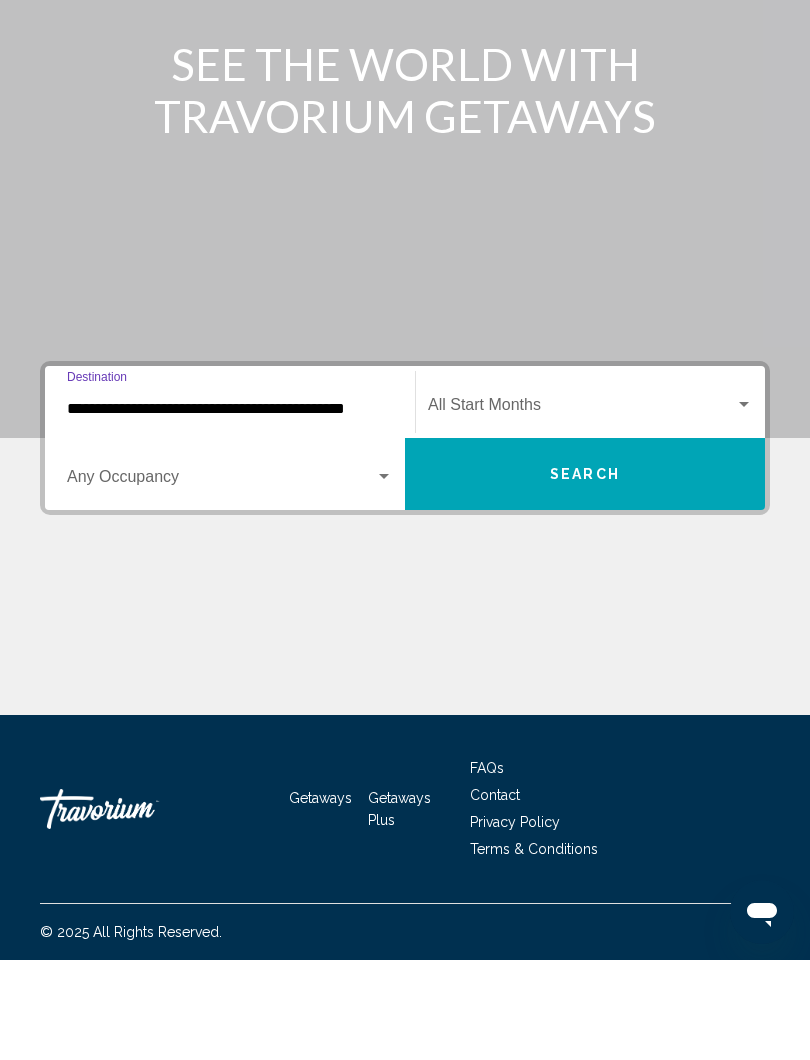 click on "Search" at bounding box center (585, 575) 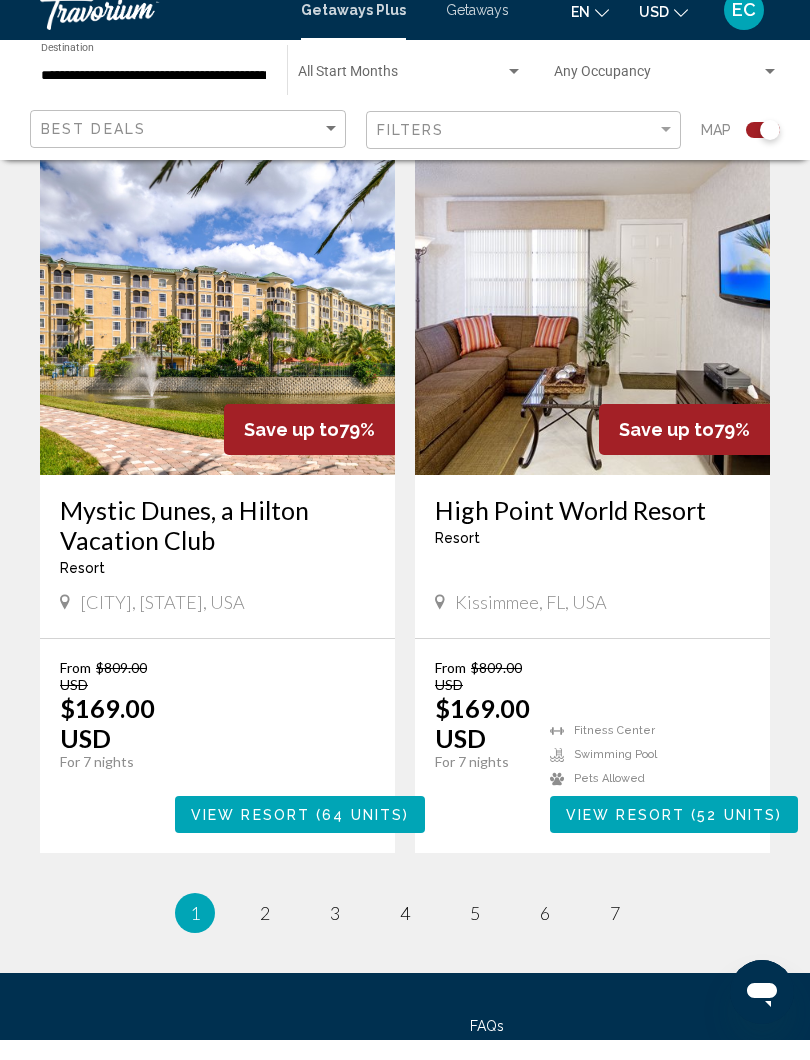 scroll, scrollTop: 4328, scrollLeft: 0, axis: vertical 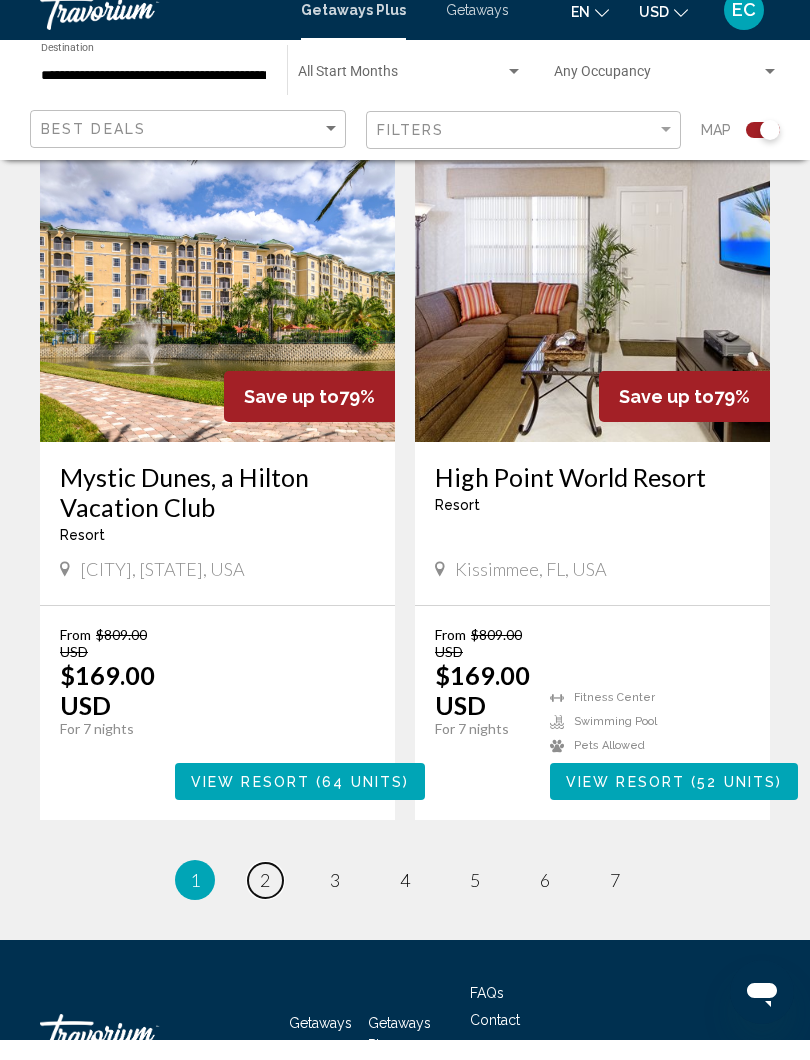 click on "2" at bounding box center [265, 900] 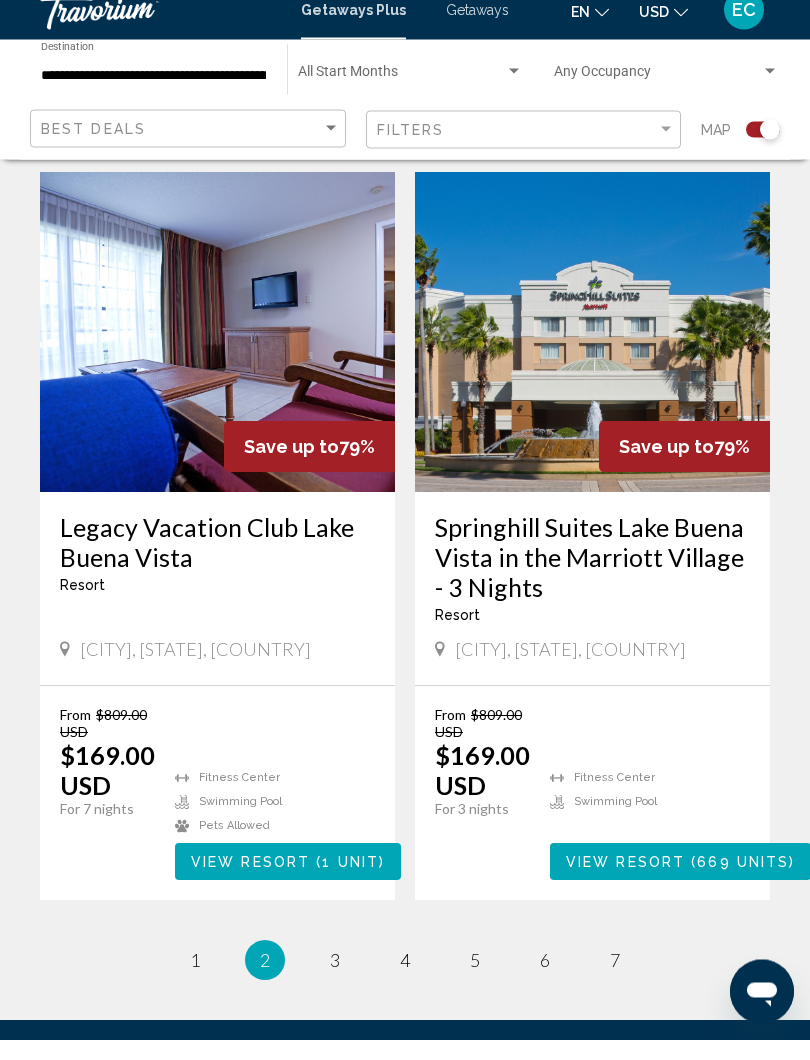 scroll, scrollTop: 4328, scrollLeft: 0, axis: vertical 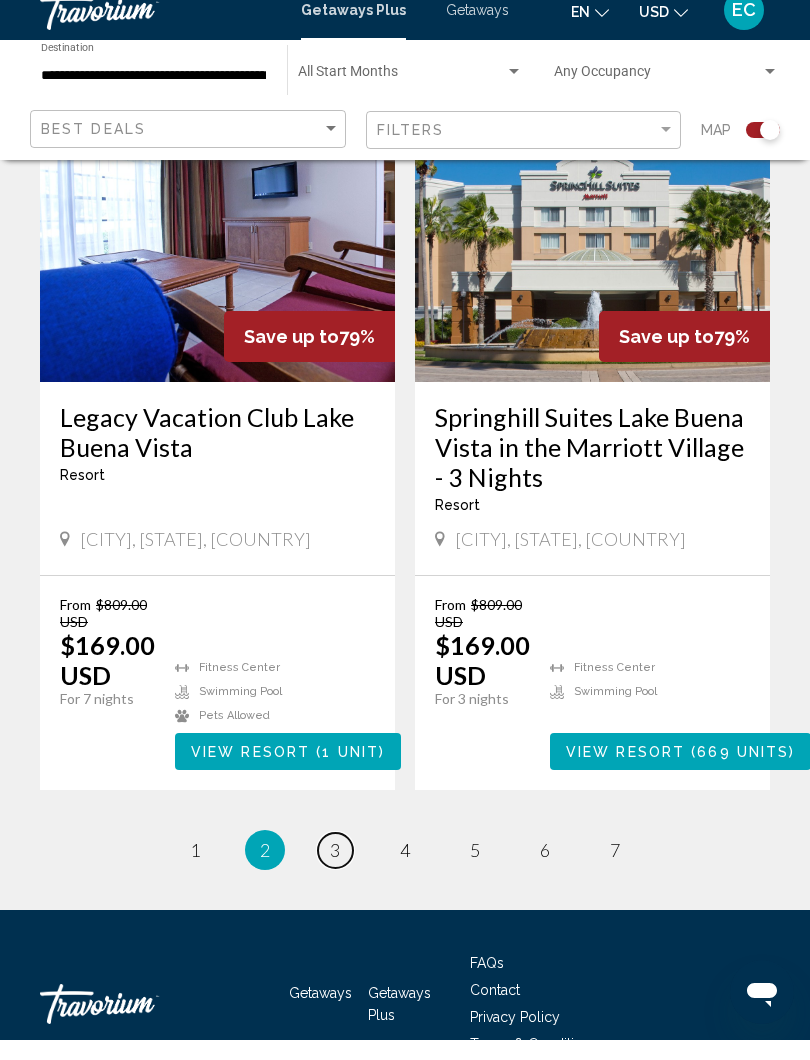 click on "3" at bounding box center (195, 870) 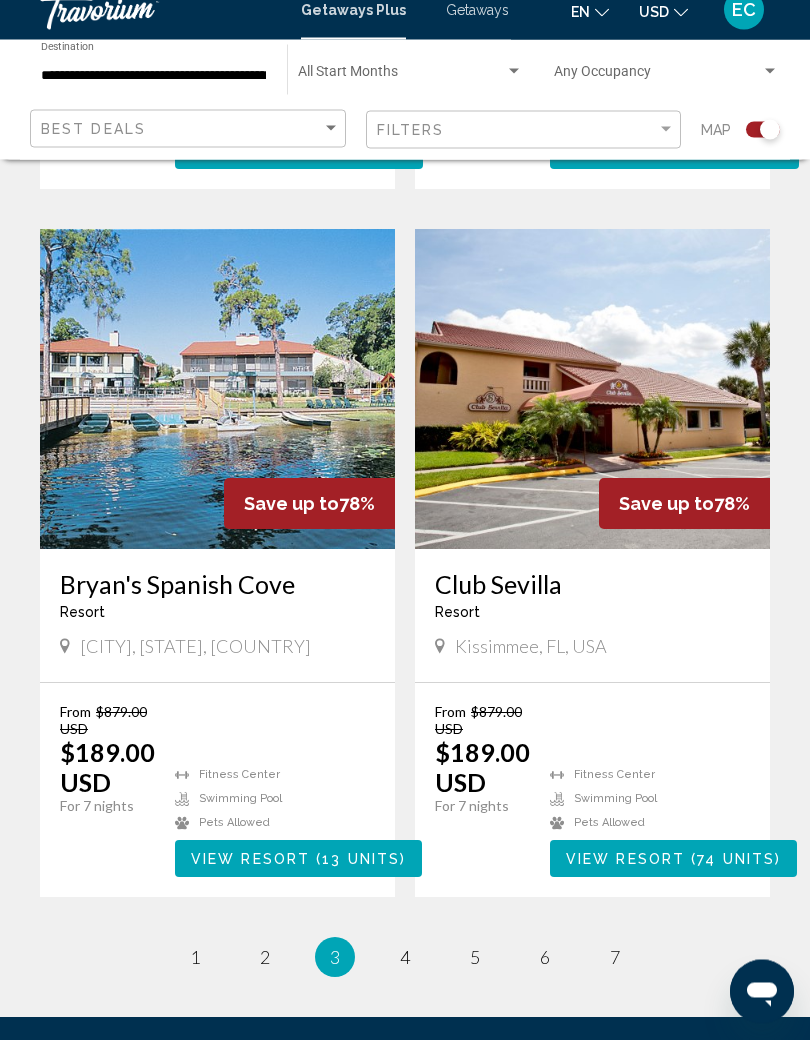 scroll, scrollTop: 4131, scrollLeft: 0, axis: vertical 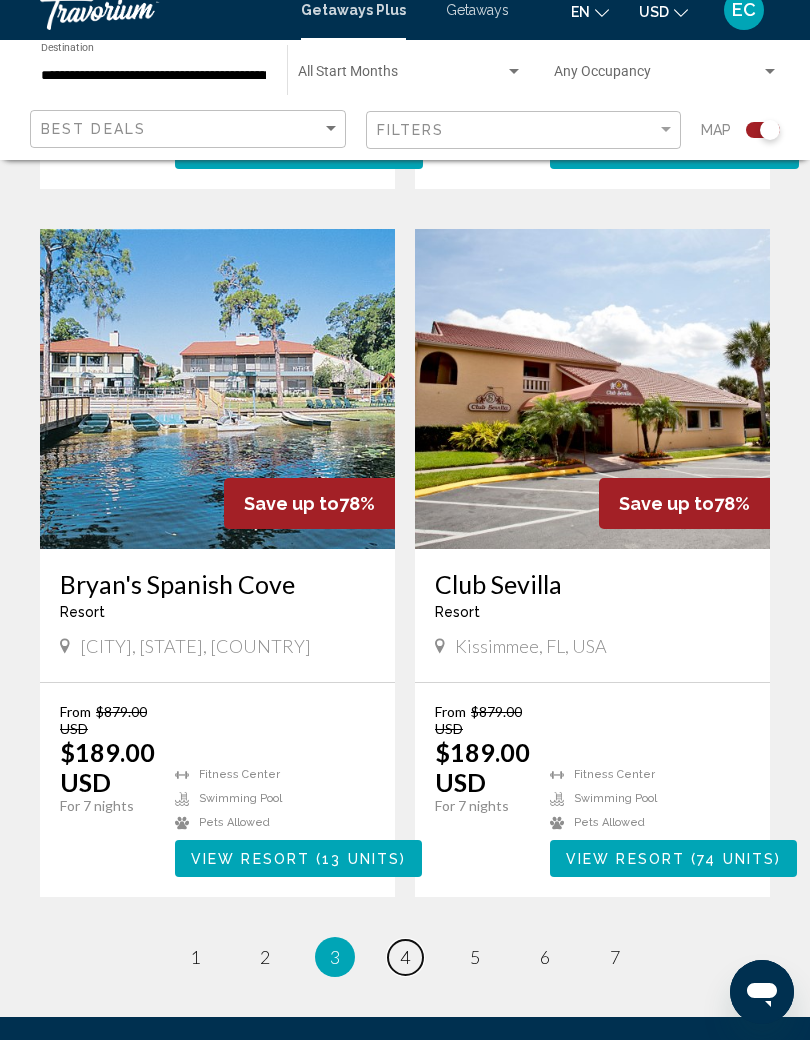 click on "page  4" at bounding box center (195, 977) 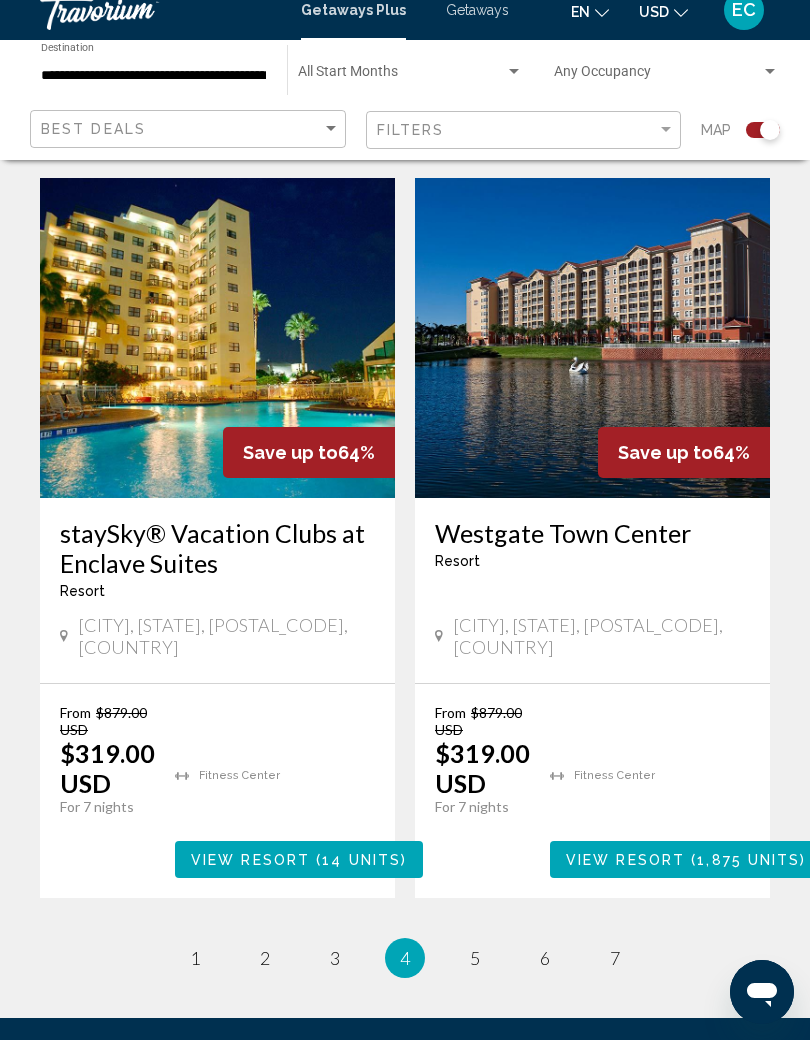 scroll, scrollTop: 4298, scrollLeft: 0, axis: vertical 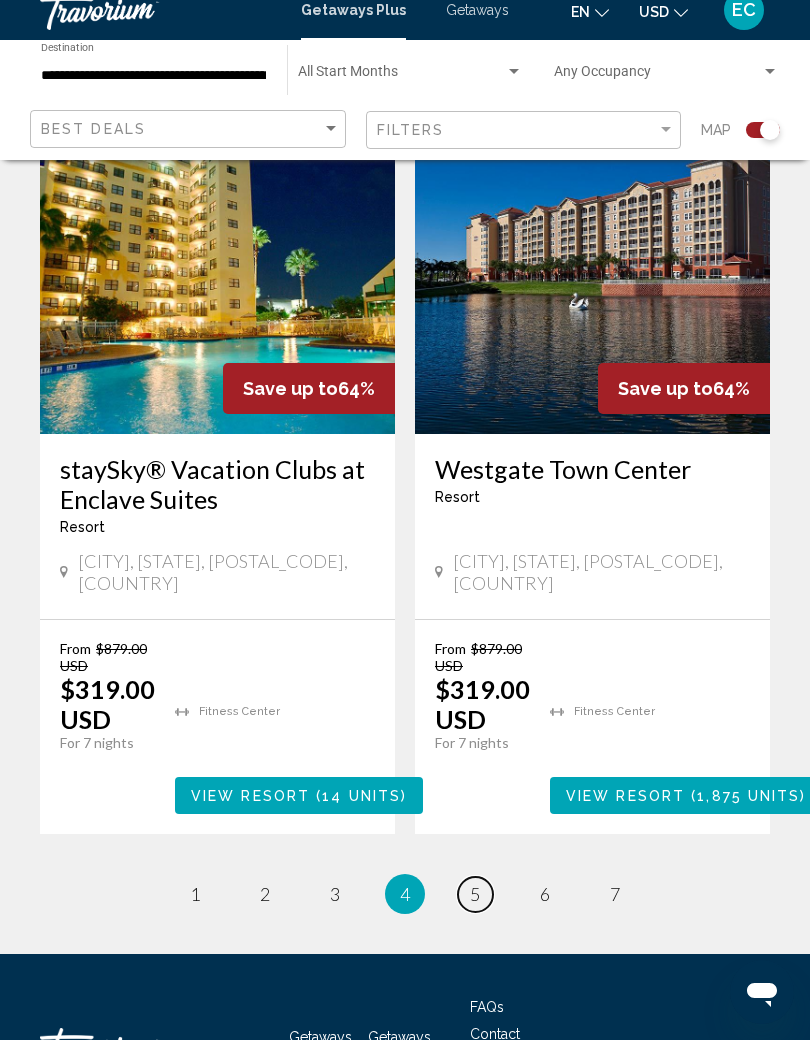 click on "page  5" at bounding box center [195, 914] 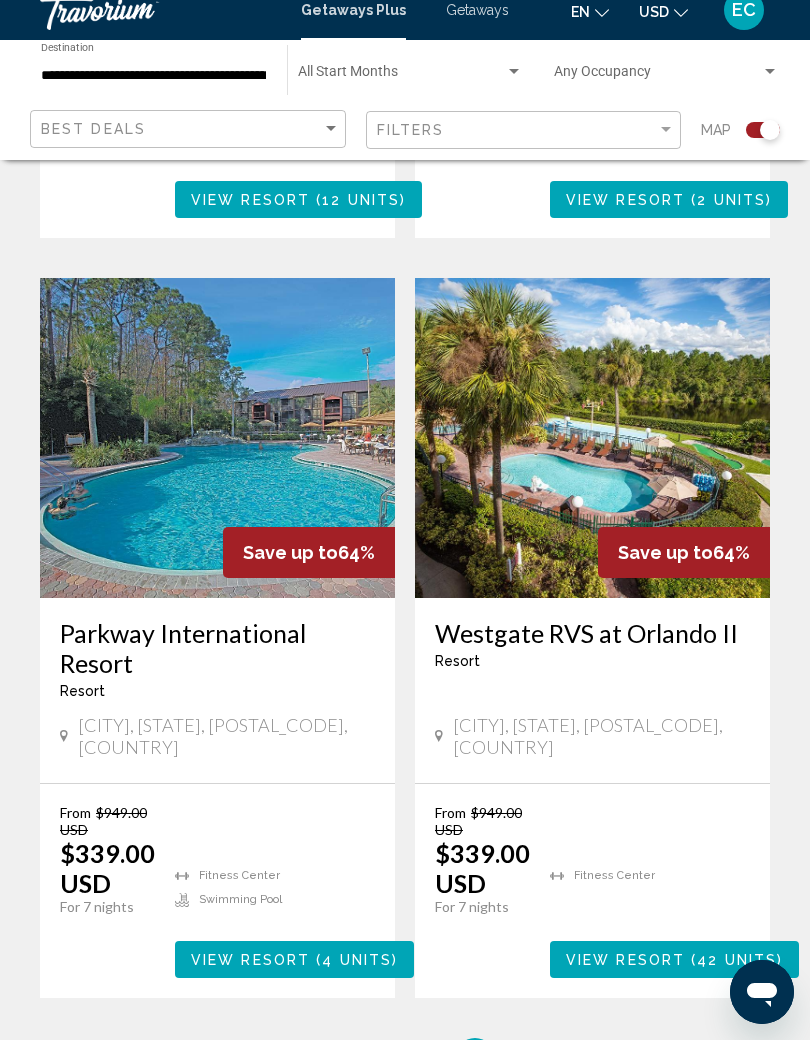 scroll, scrollTop: 4268, scrollLeft: 0, axis: vertical 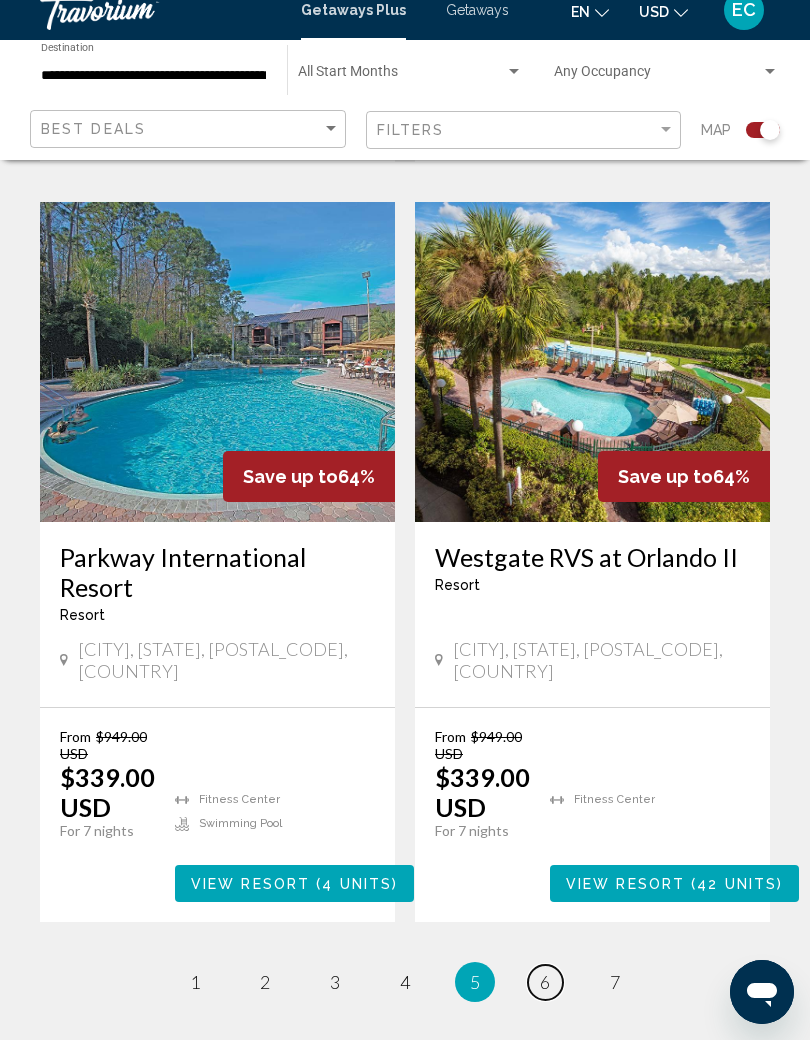 click on "6" at bounding box center (195, 1002) 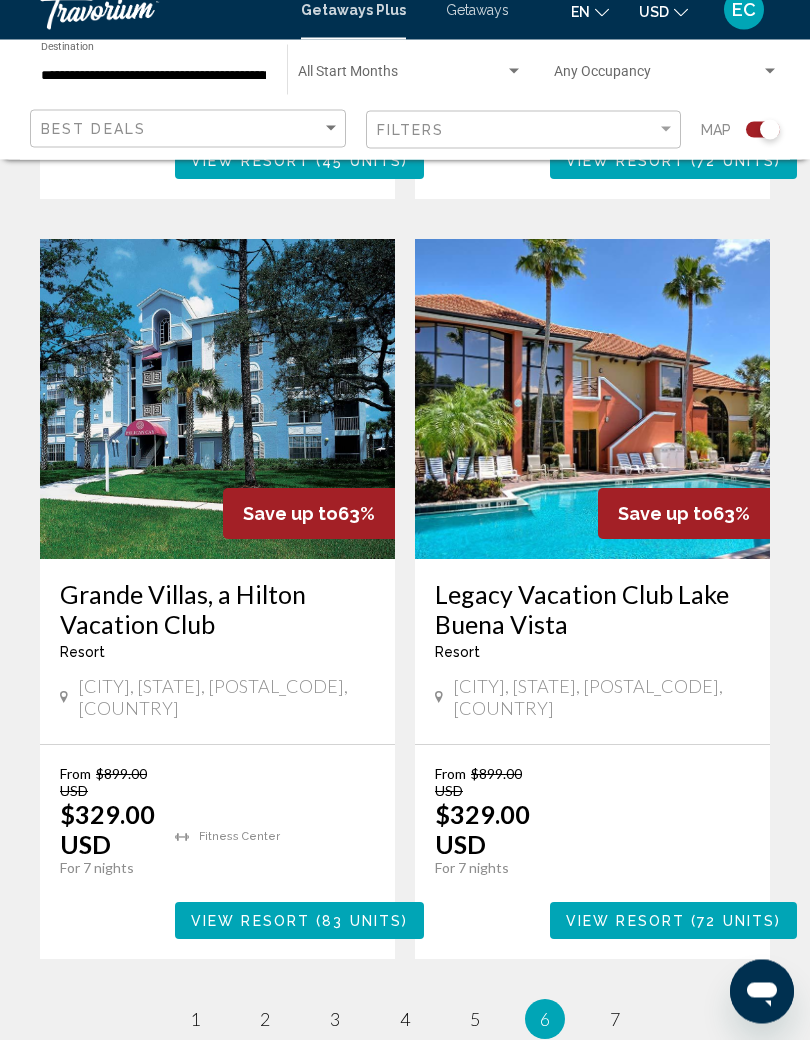 scroll, scrollTop: 4178, scrollLeft: 0, axis: vertical 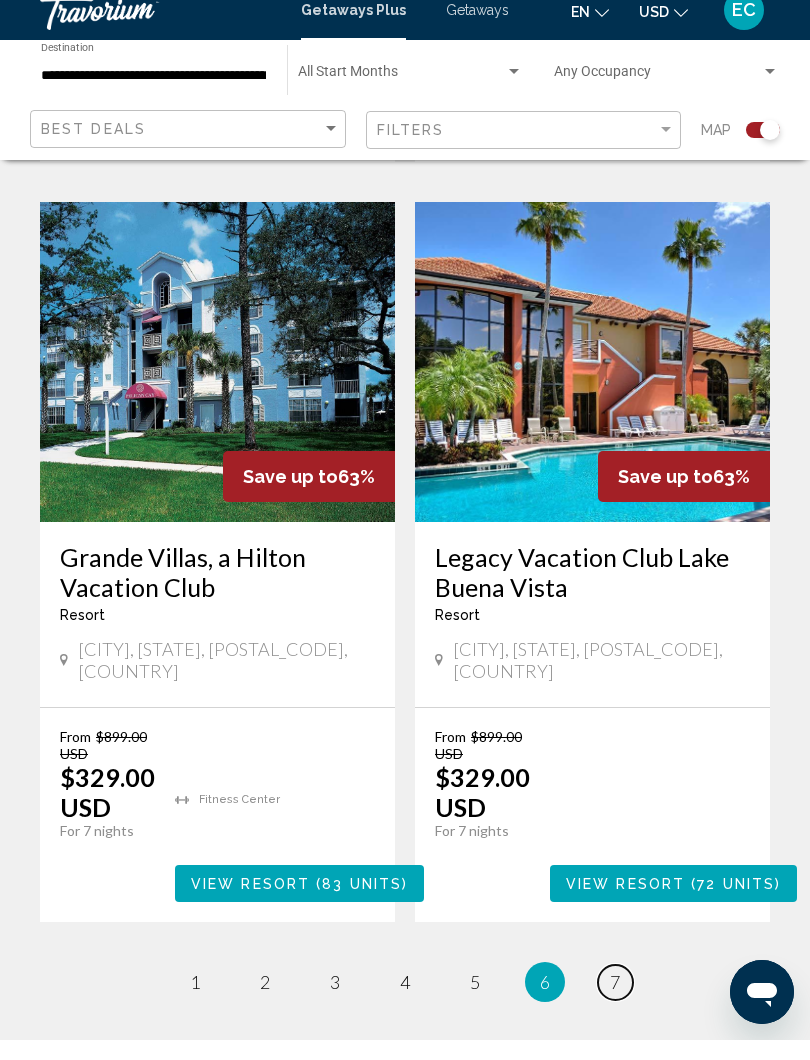 click on "7" at bounding box center [195, 1002] 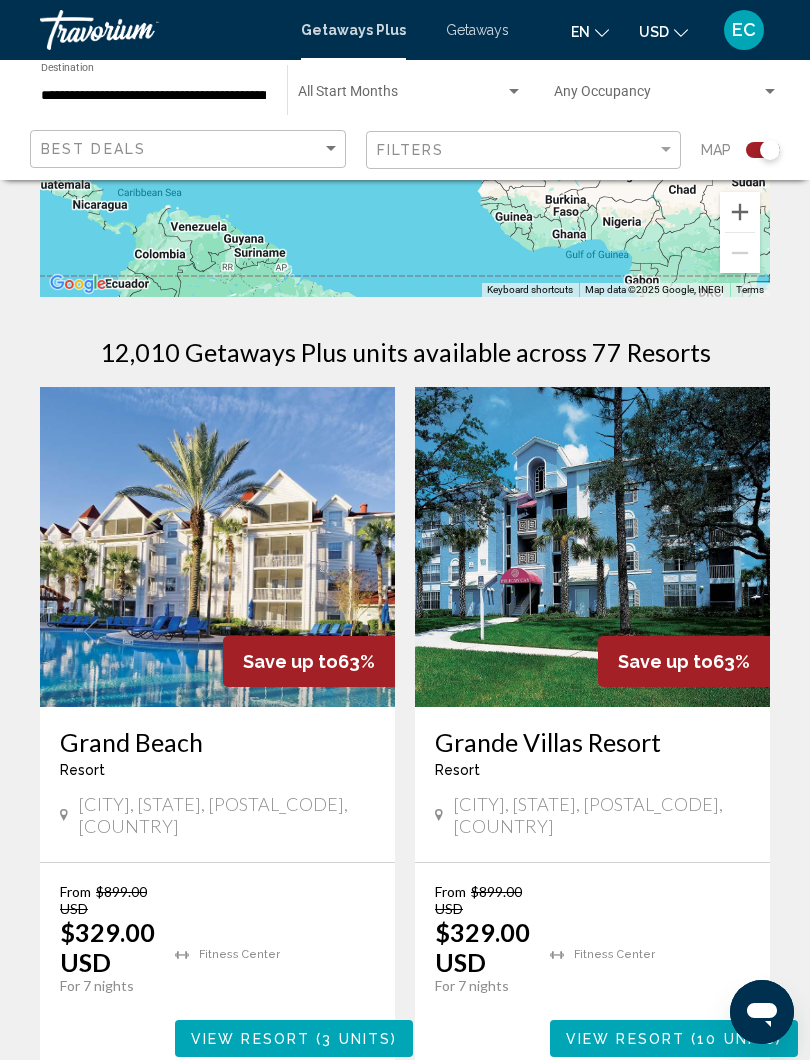 scroll, scrollTop: 291, scrollLeft: 0, axis: vertical 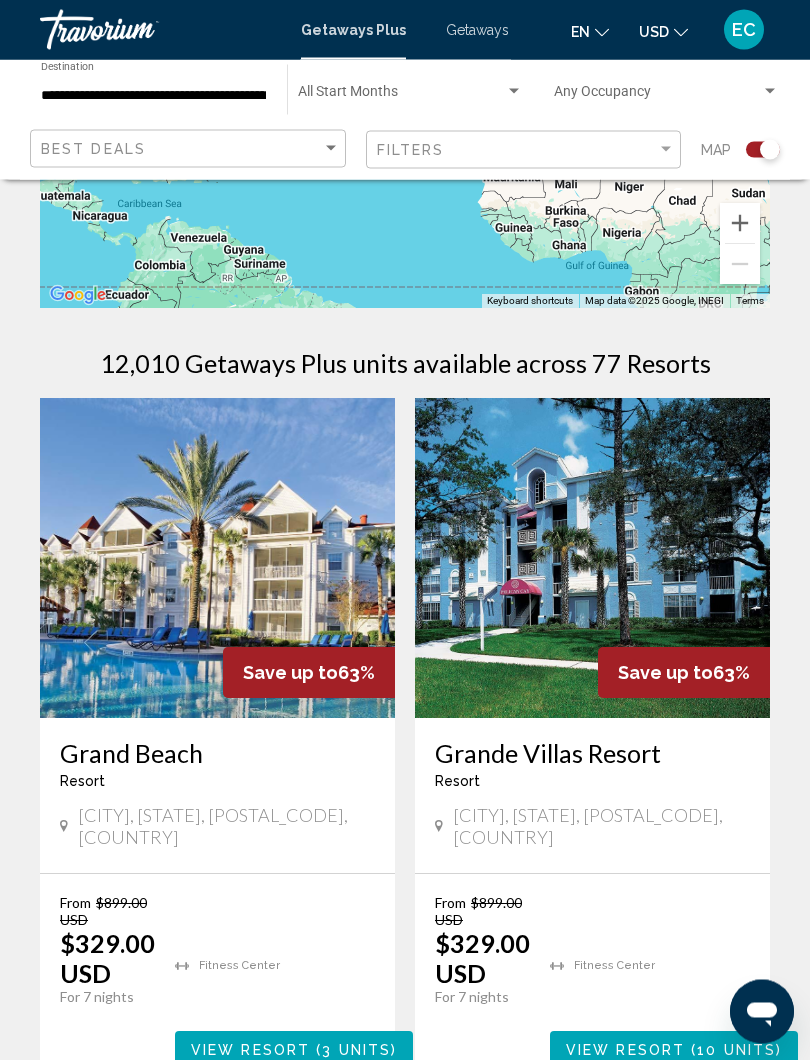 click on "Getaways" at bounding box center [477, 30] 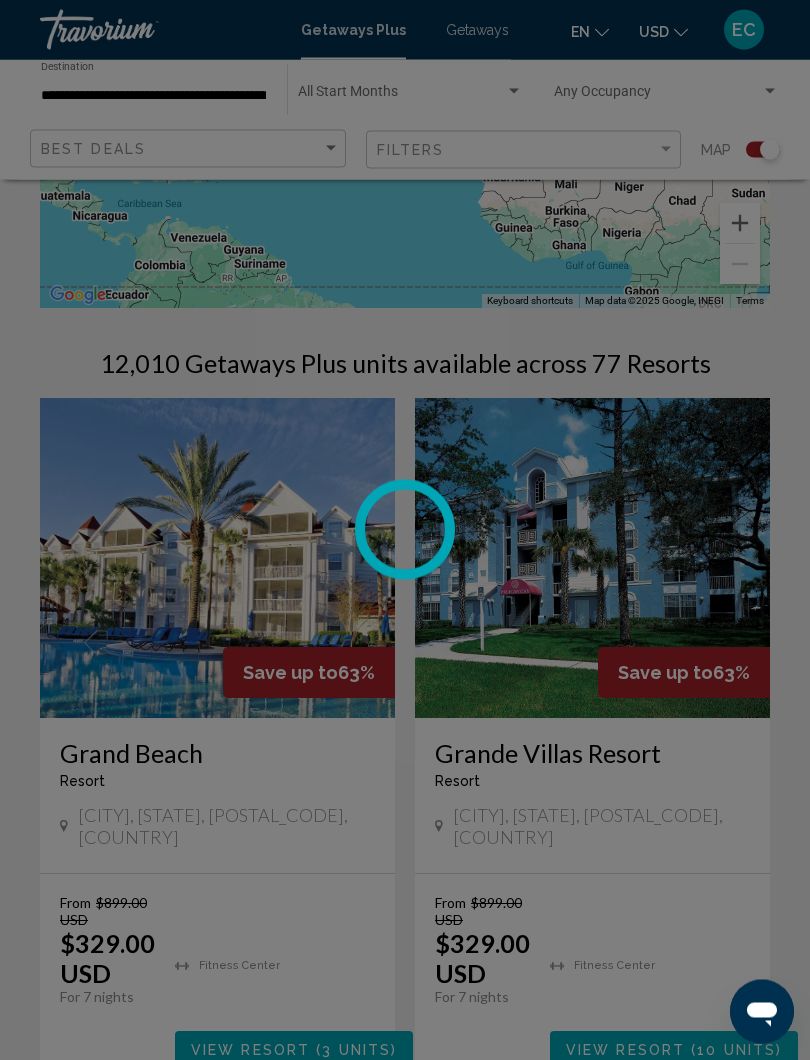 scroll, scrollTop: 0, scrollLeft: 0, axis: both 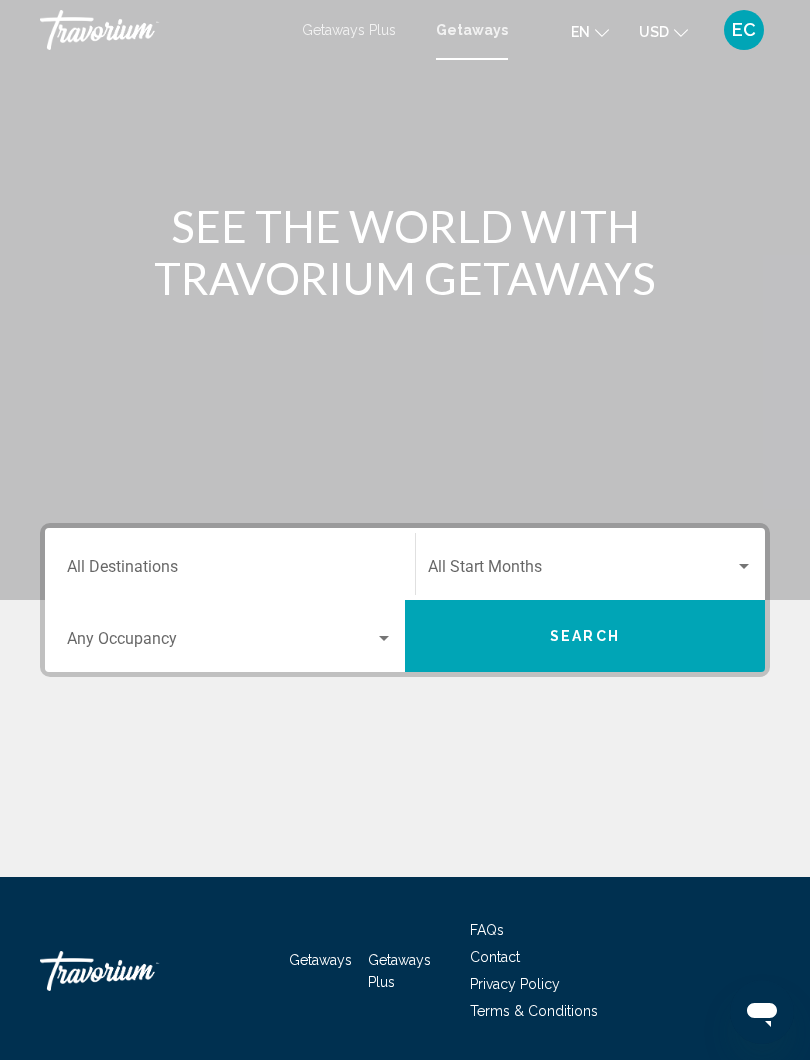 click on "Destination All Destinations" at bounding box center (230, 571) 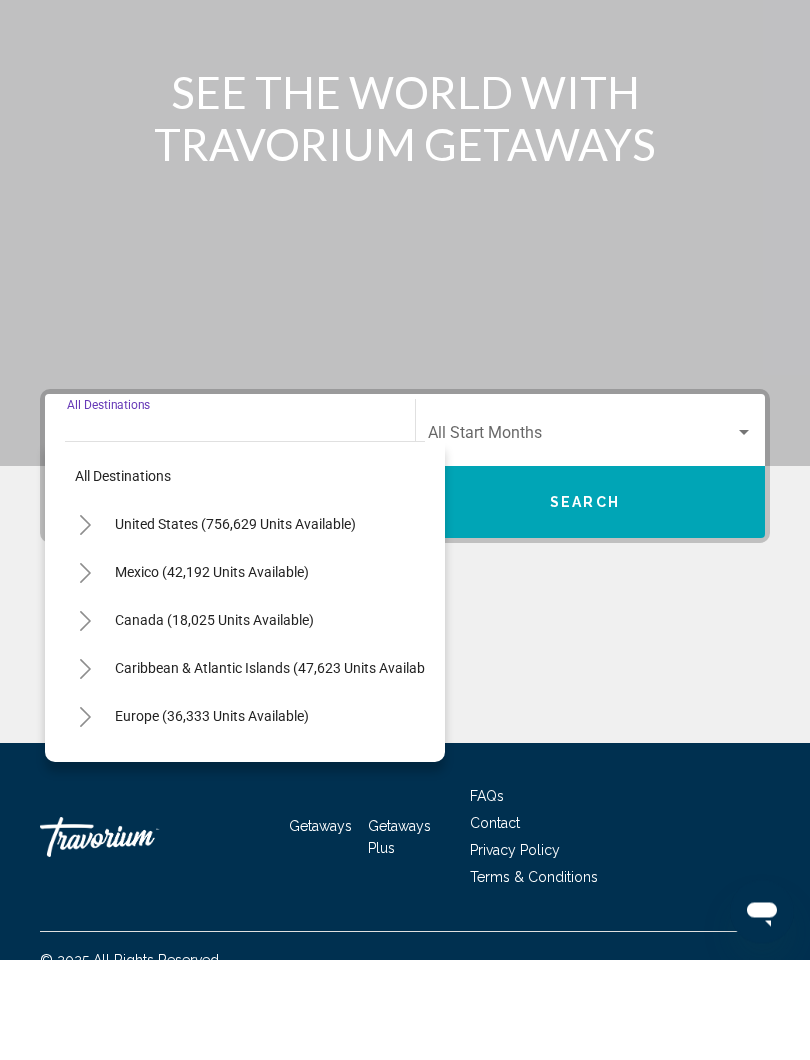 scroll, scrollTop: 62, scrollLeft: 0, axis: vertical 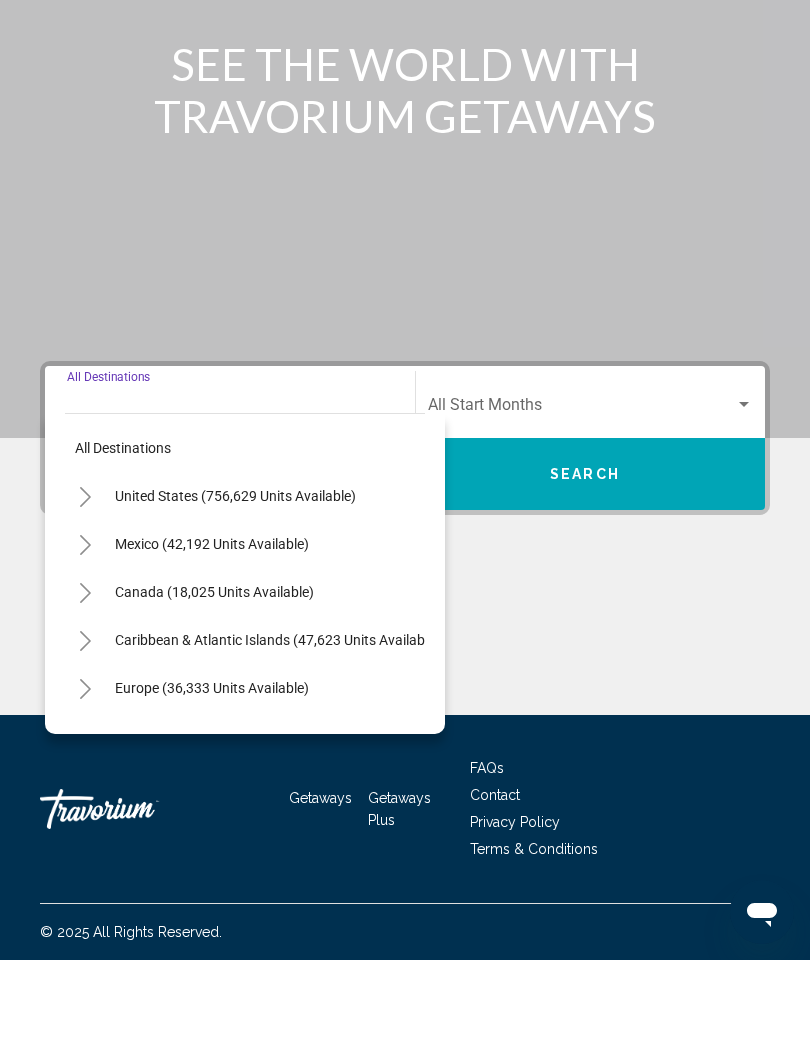 click at bounding box center (85, 596) 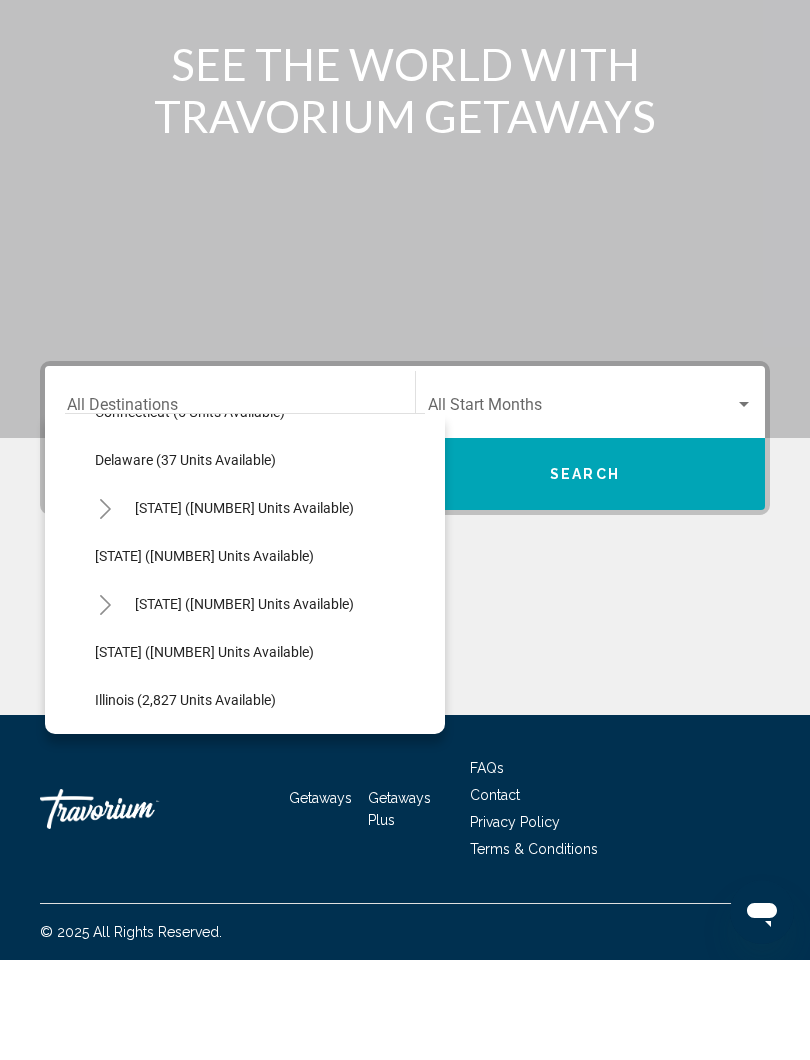 scroll, scrollTop: 326, scrollLeft: 0, axis: vertical 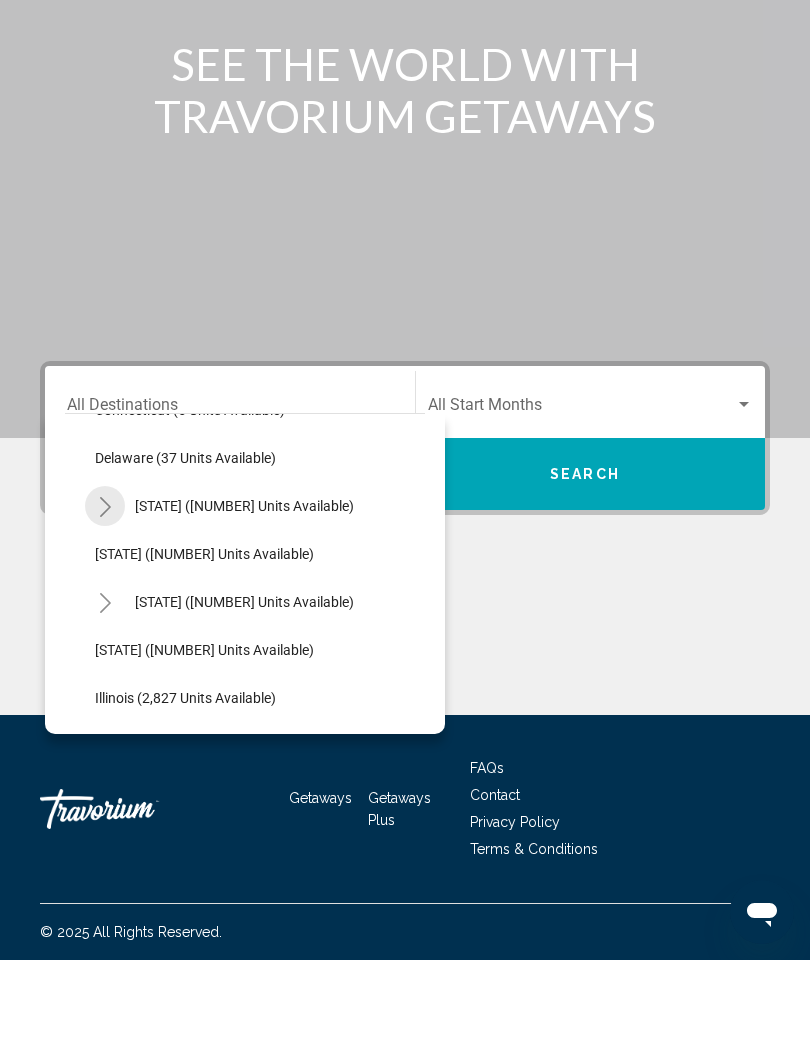 click at bounding box center (105, 606) 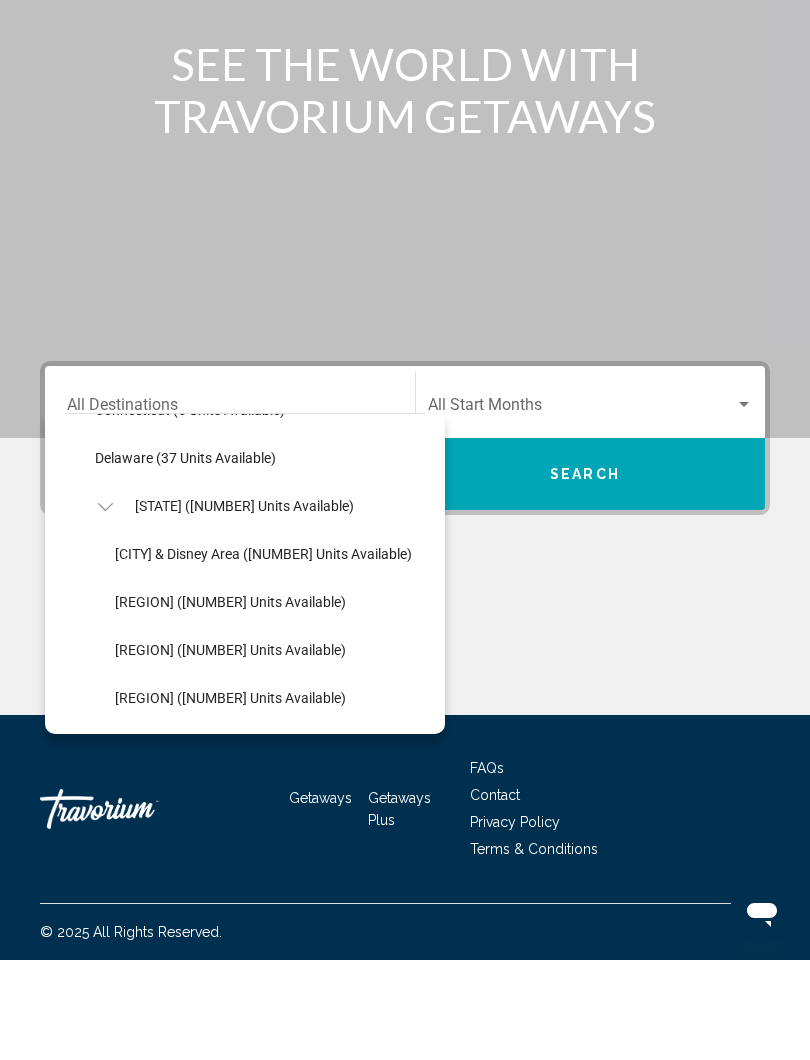 click on "Orlando & Disney Area (86,296 units available)" at bounding box center [263, 654] 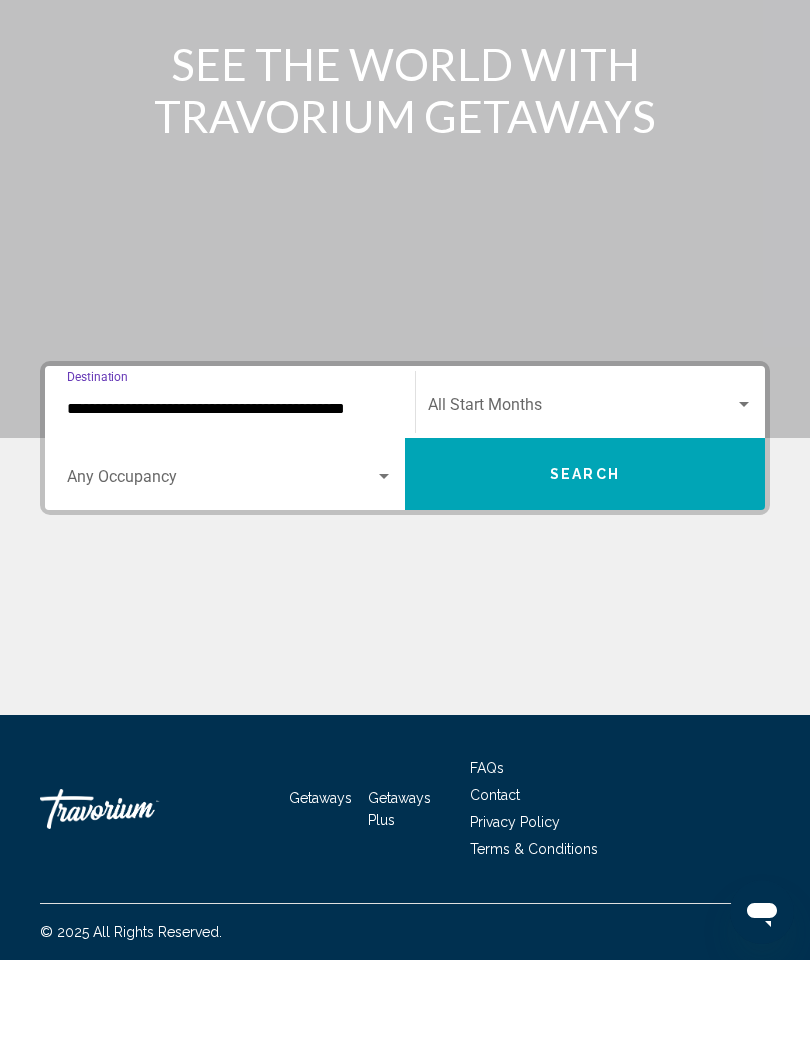 click on "Search" at bounding box center (585, 574) 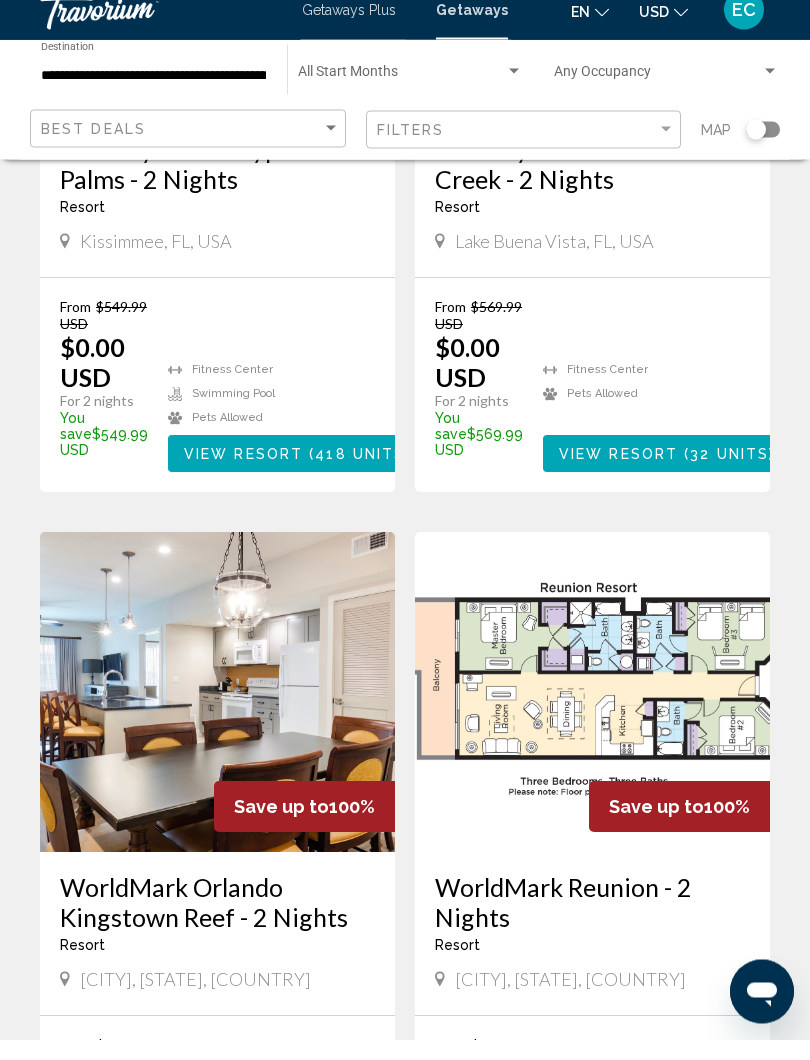 scroll, scrollTop: 458, scrollLeft: 0, axis: vertical 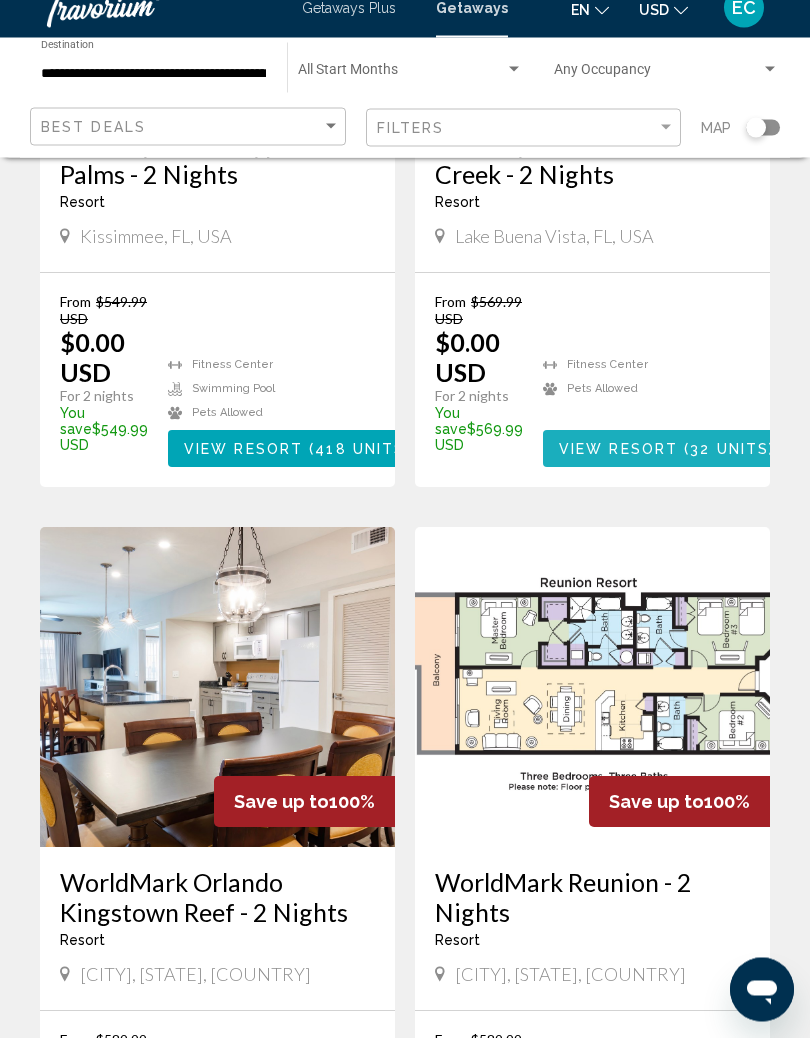 click on "( 32 units )" at bounding box center (726, 472) 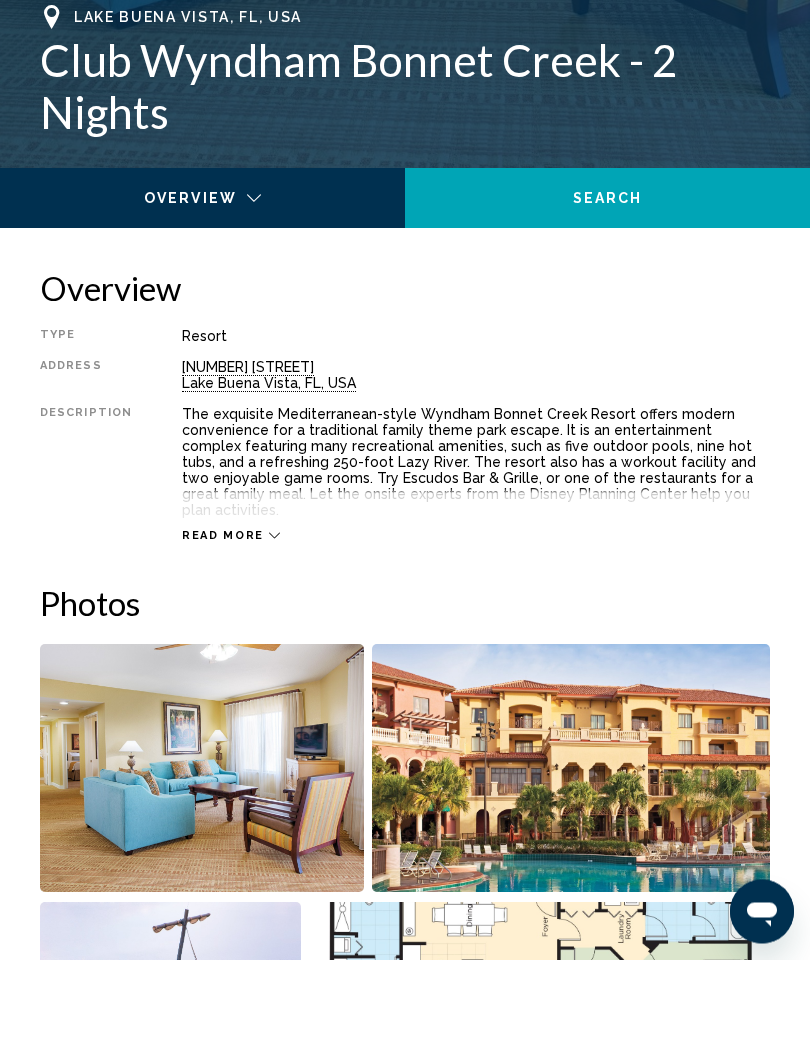 scroll, scrollTop: 772, scrollLeft: 0, axis: vertical 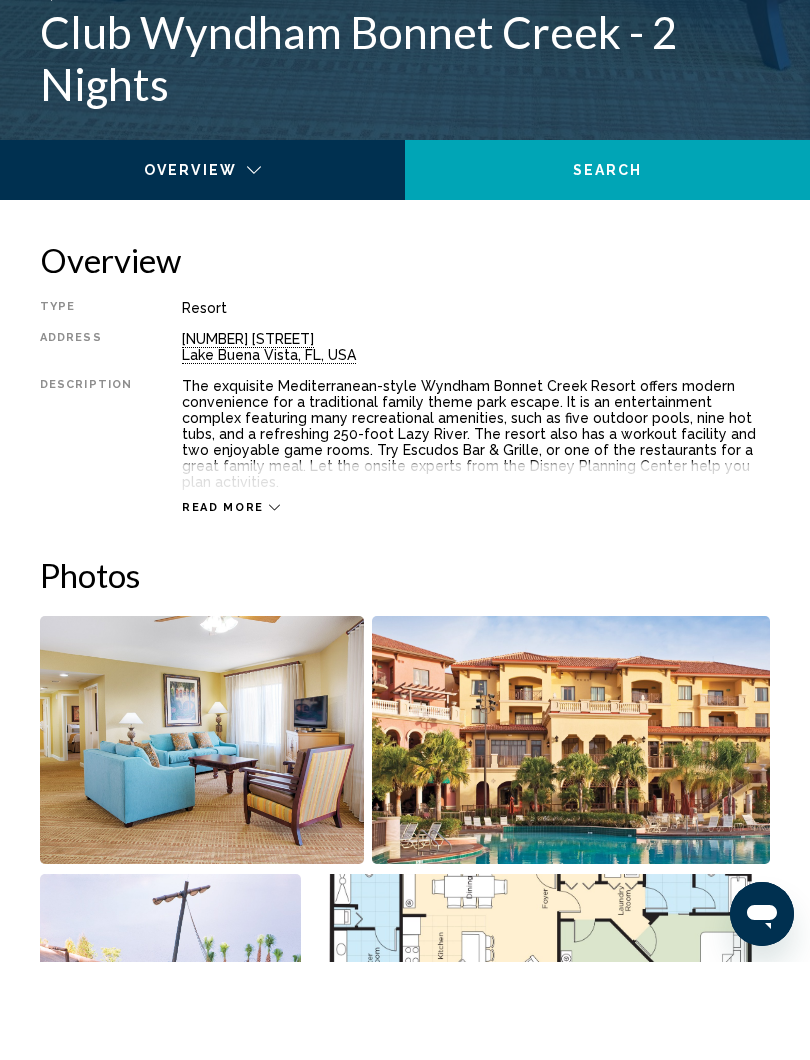 click at bounding box center (194, 281) 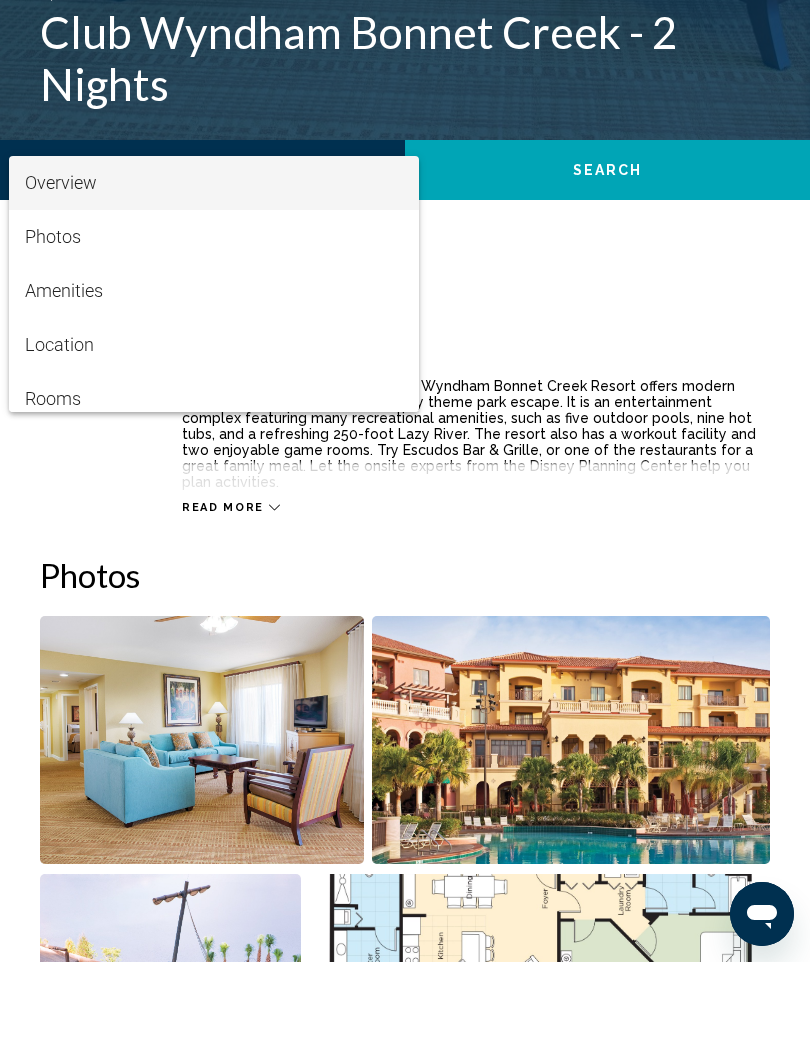 click at bounding box center (405, 530) 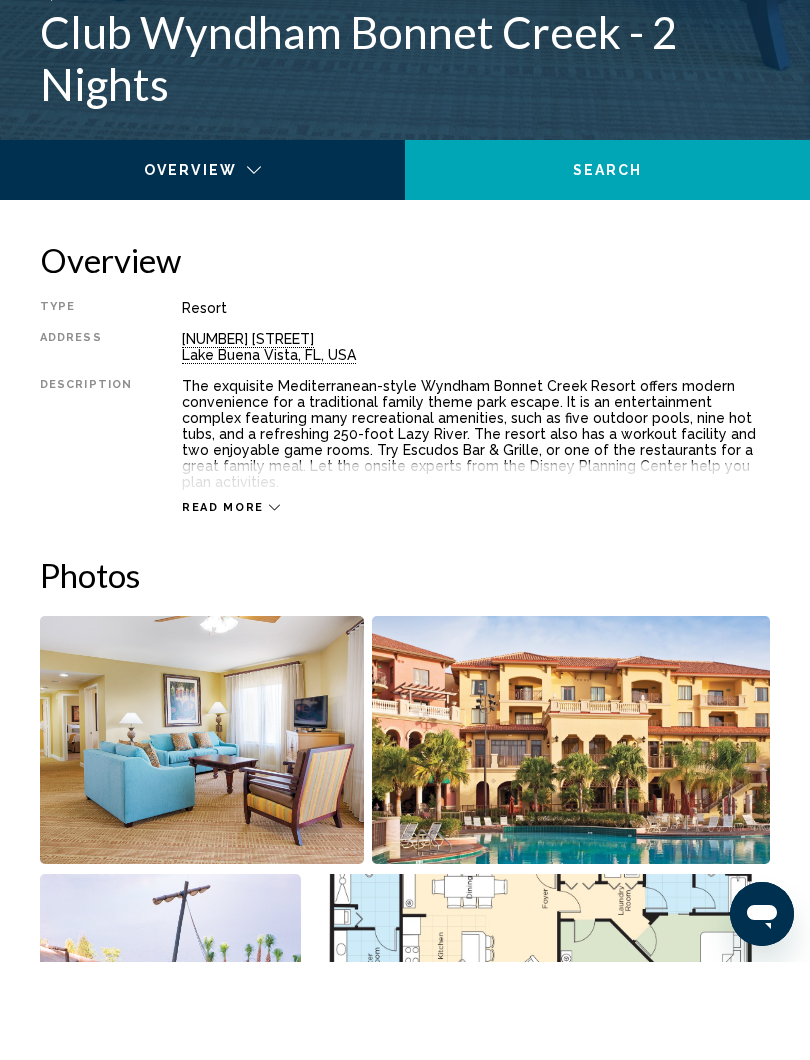 click on "Read more" at bounding box center (476, 585) 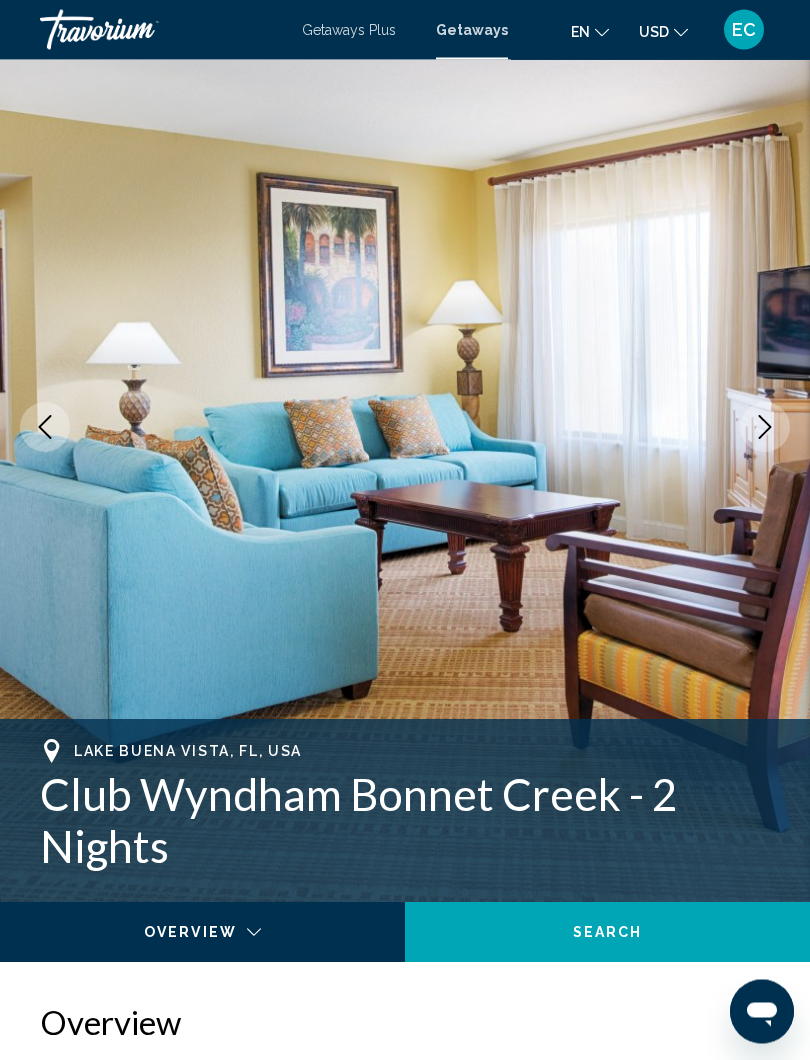 scroll, scrollTop: 85, scrollLeft: 0, axis: vertical 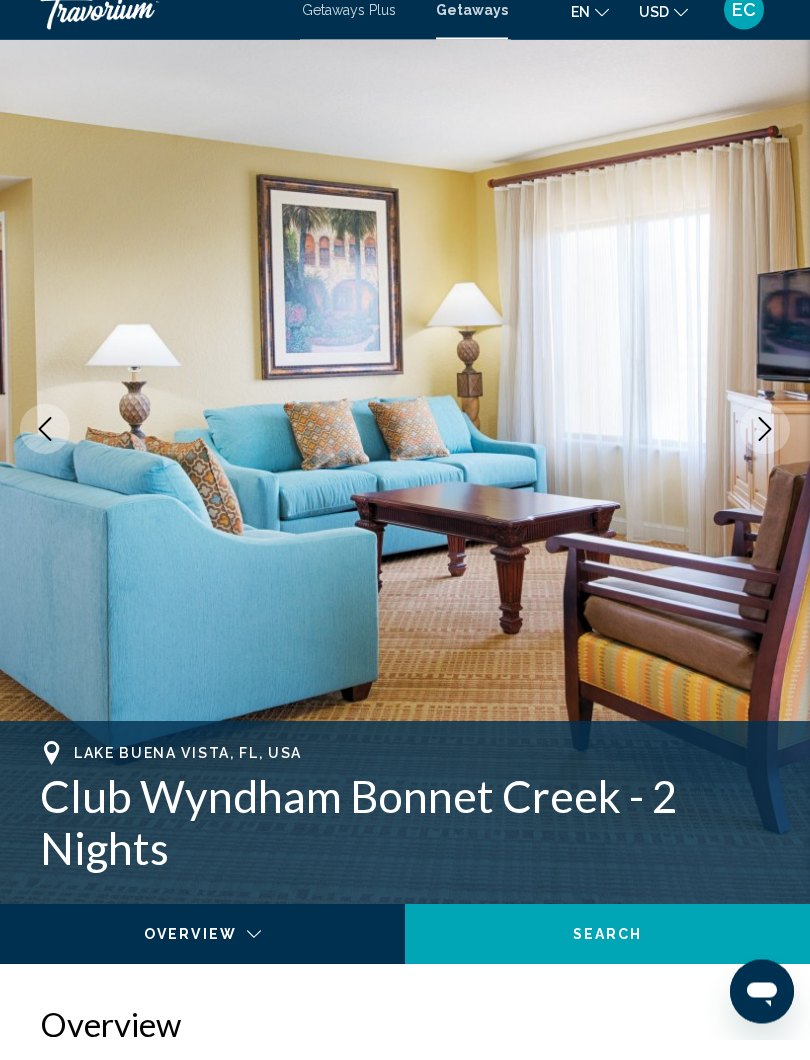 click at bounding box center (765, 450) 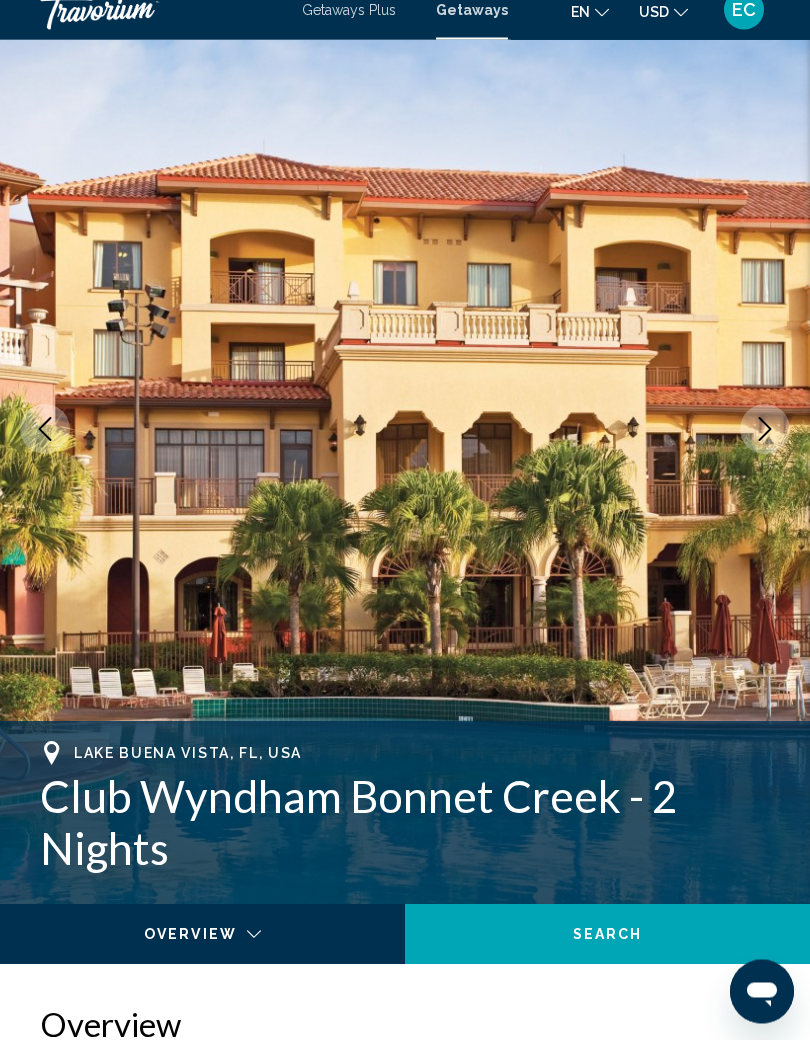 click at bounding box center [765, 450] 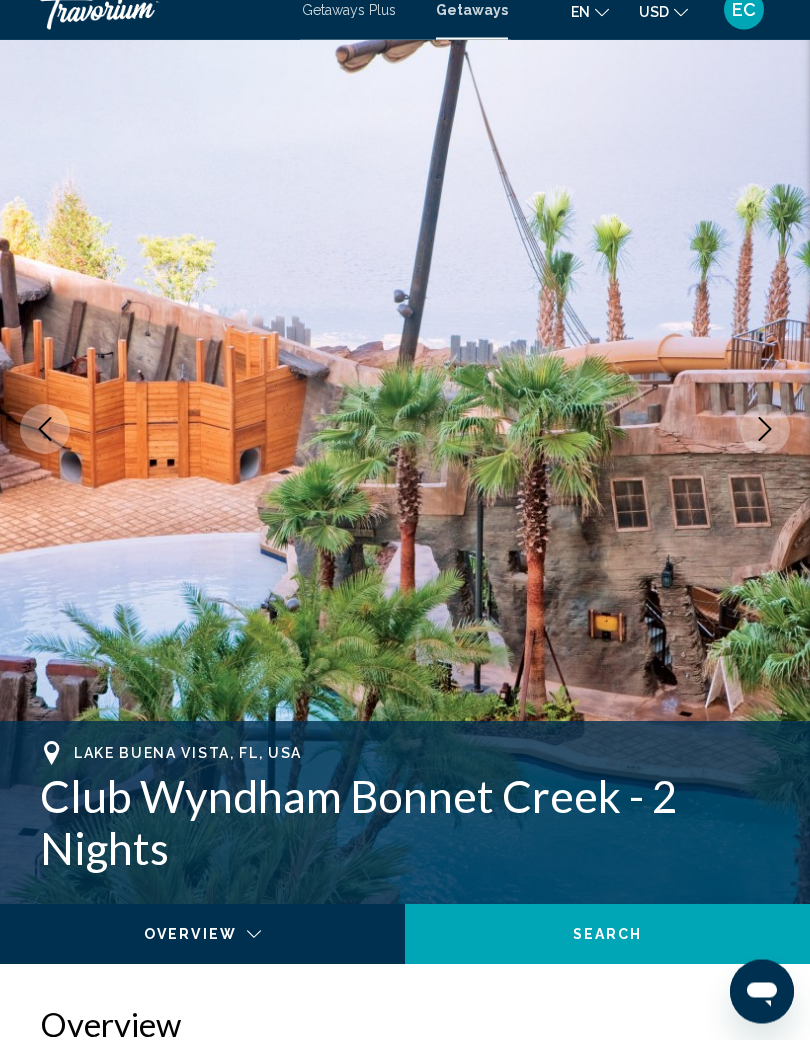 click at bounding box center (765, 450) 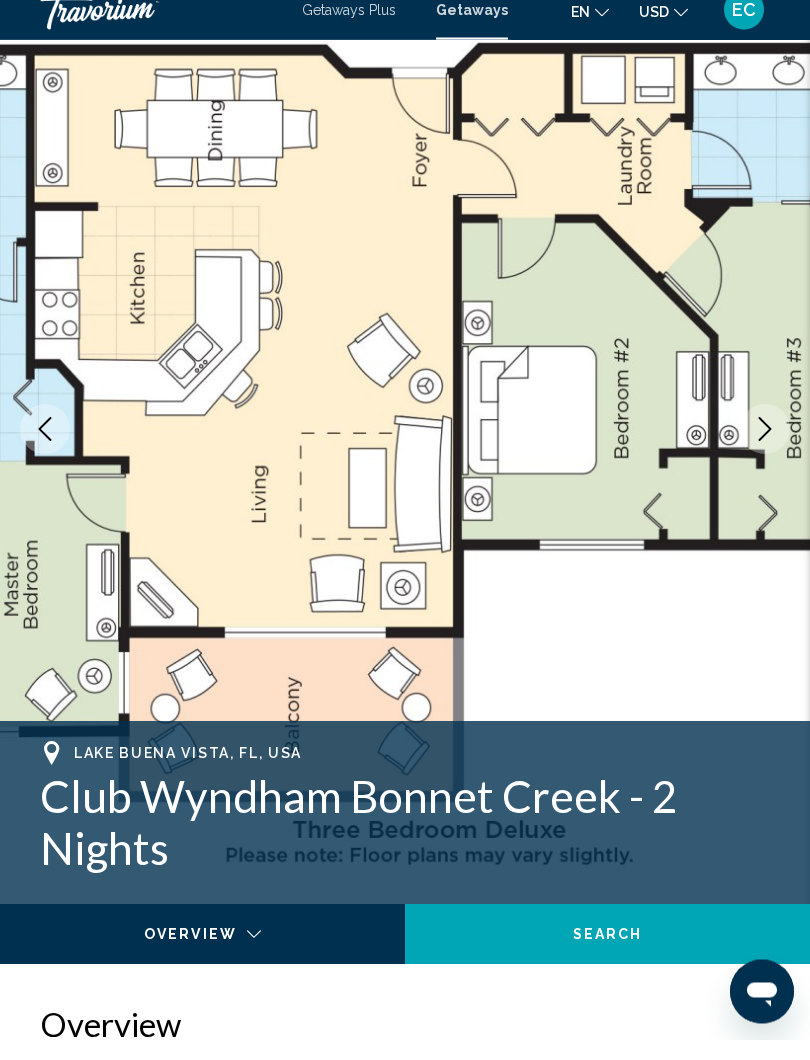 click at bounding box center (765, 450) 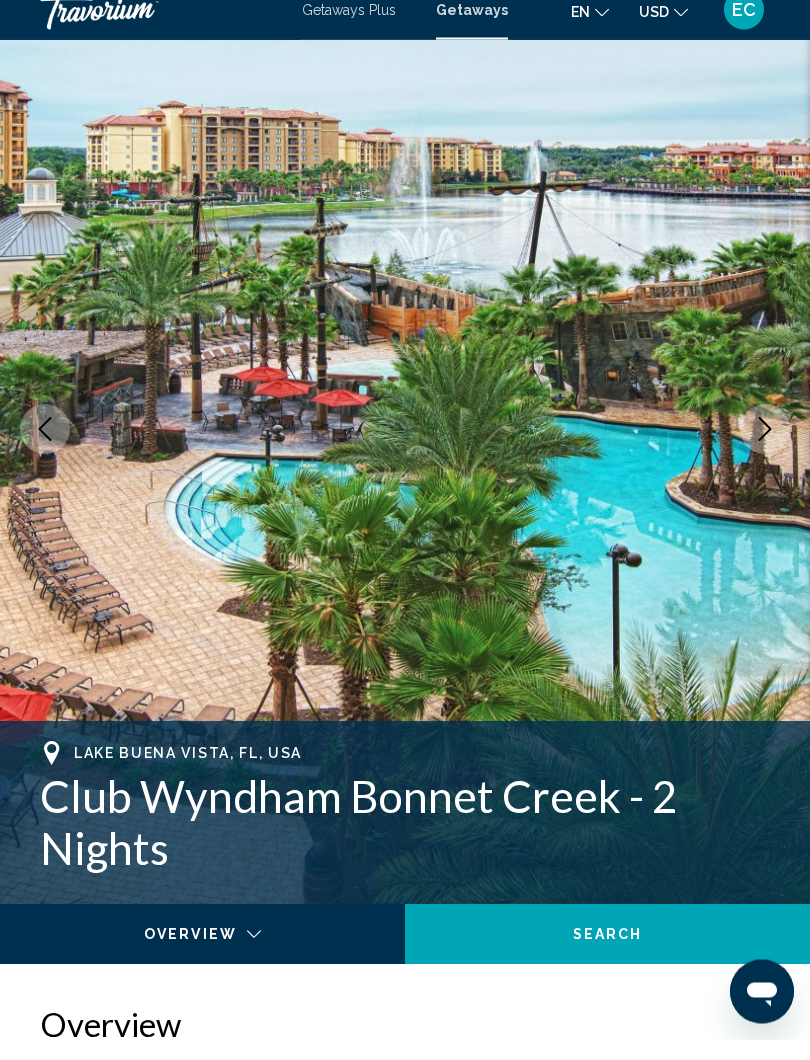 click at bounding box center [765, 450] 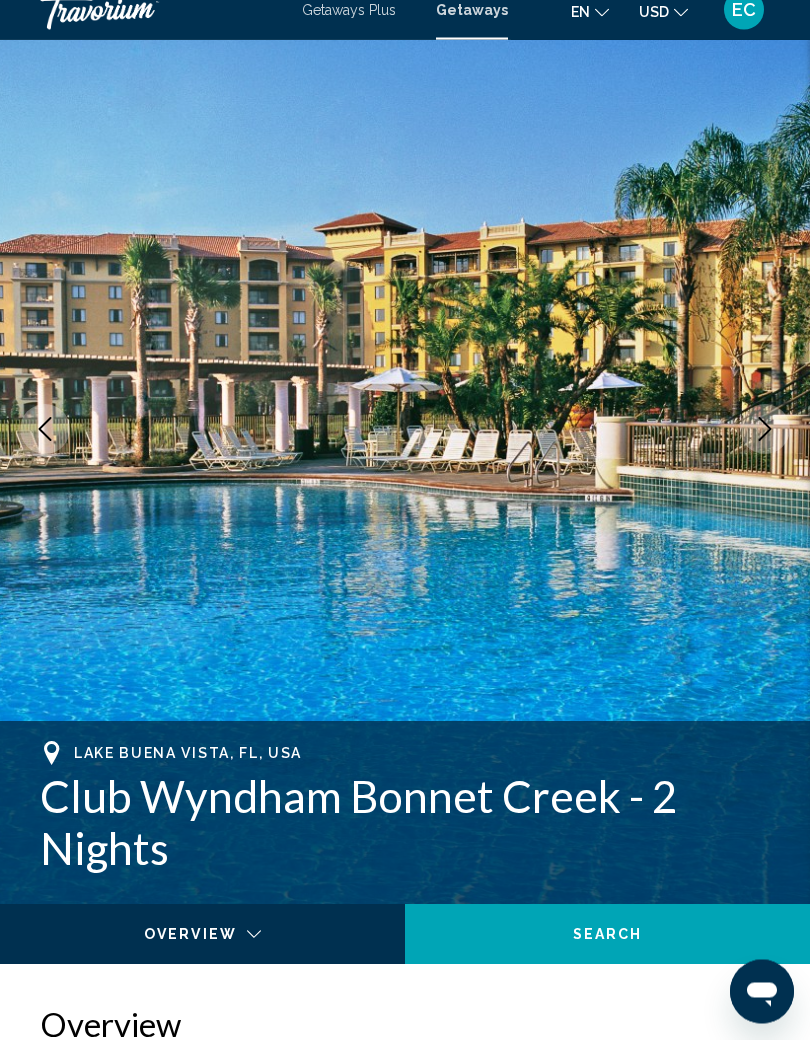 click at bounding box center (765, 450) 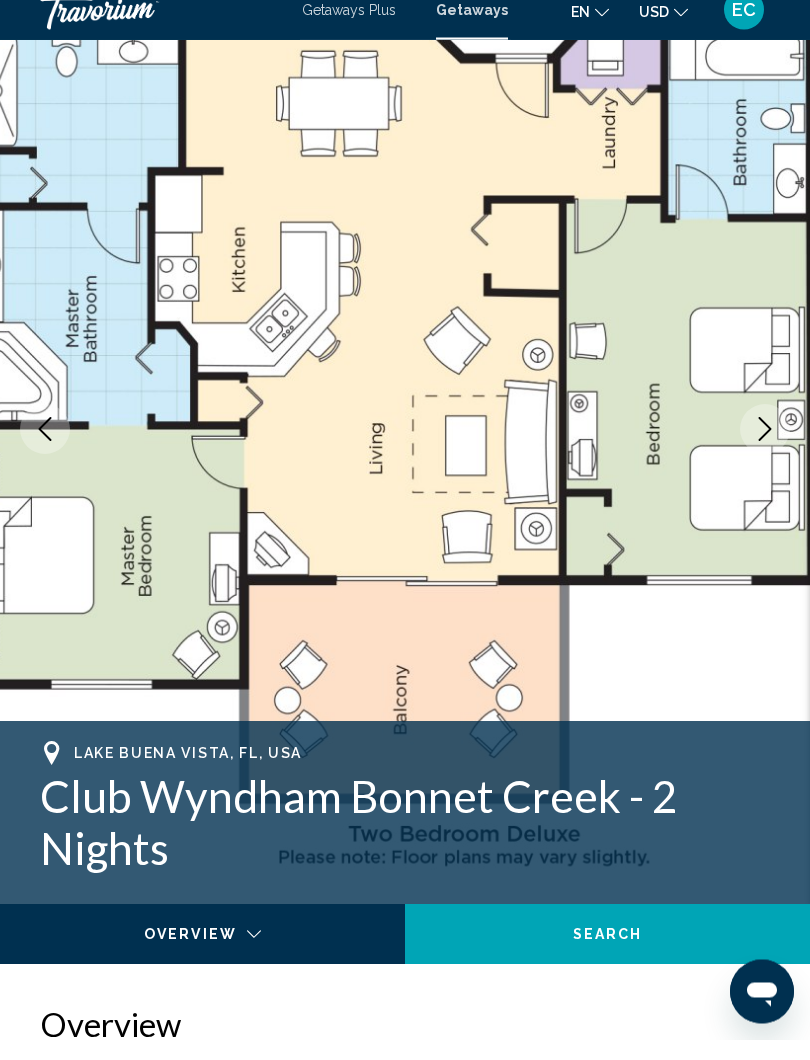 click at bounding box center (765, 450) 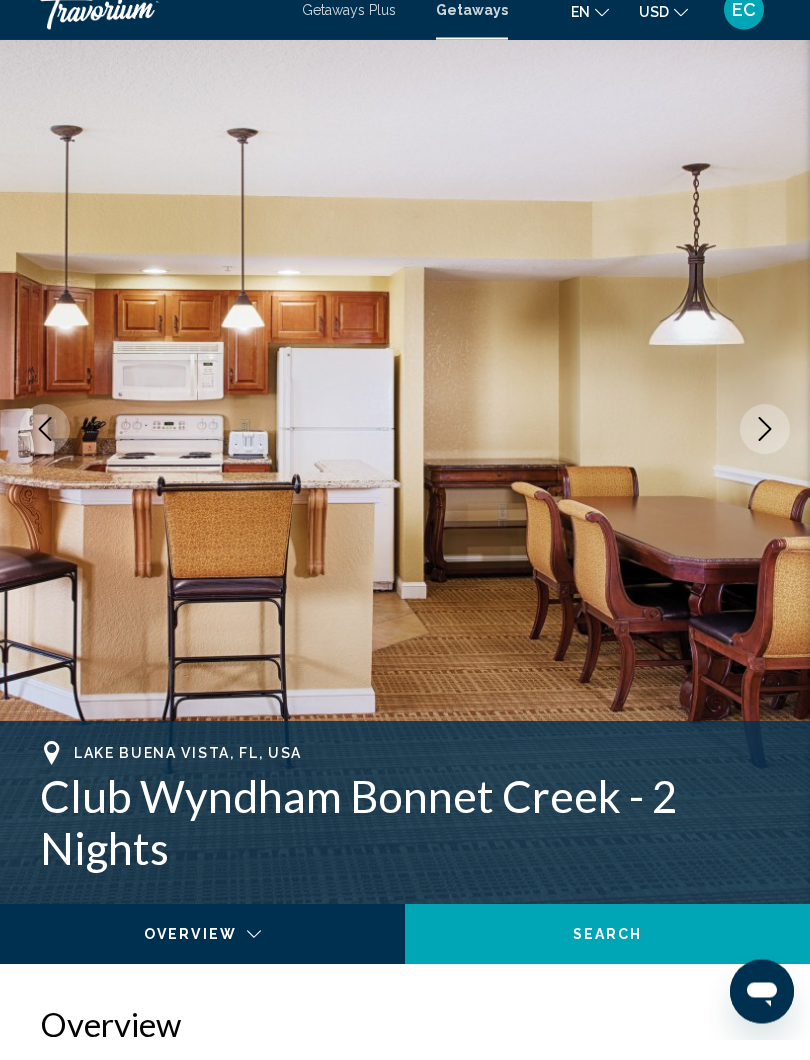 click at bounding box center [765, 450] 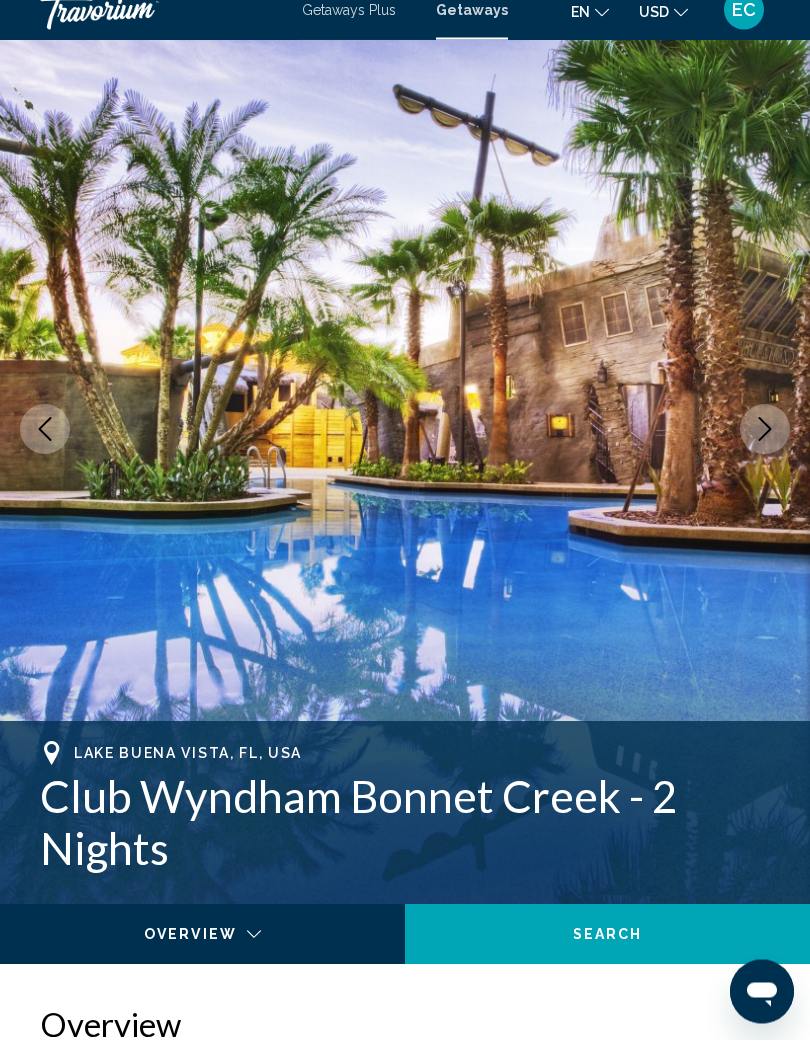 click at bounding box center (765, 450) 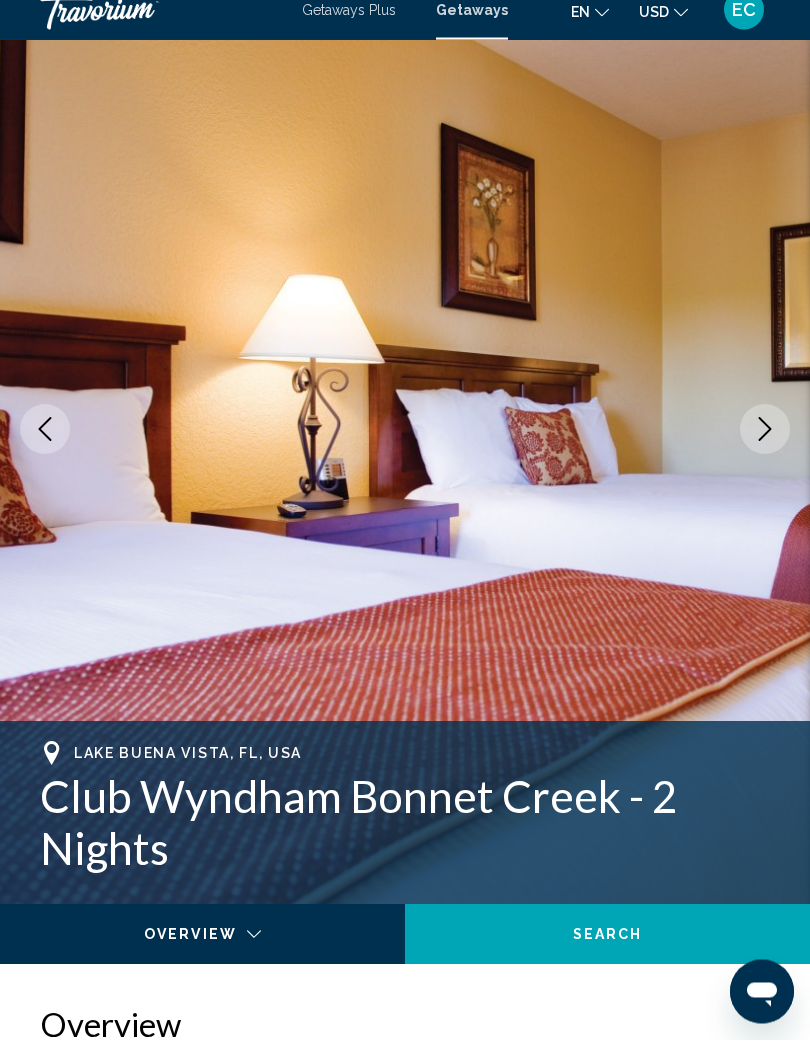 click at bounding box center [765, 450] 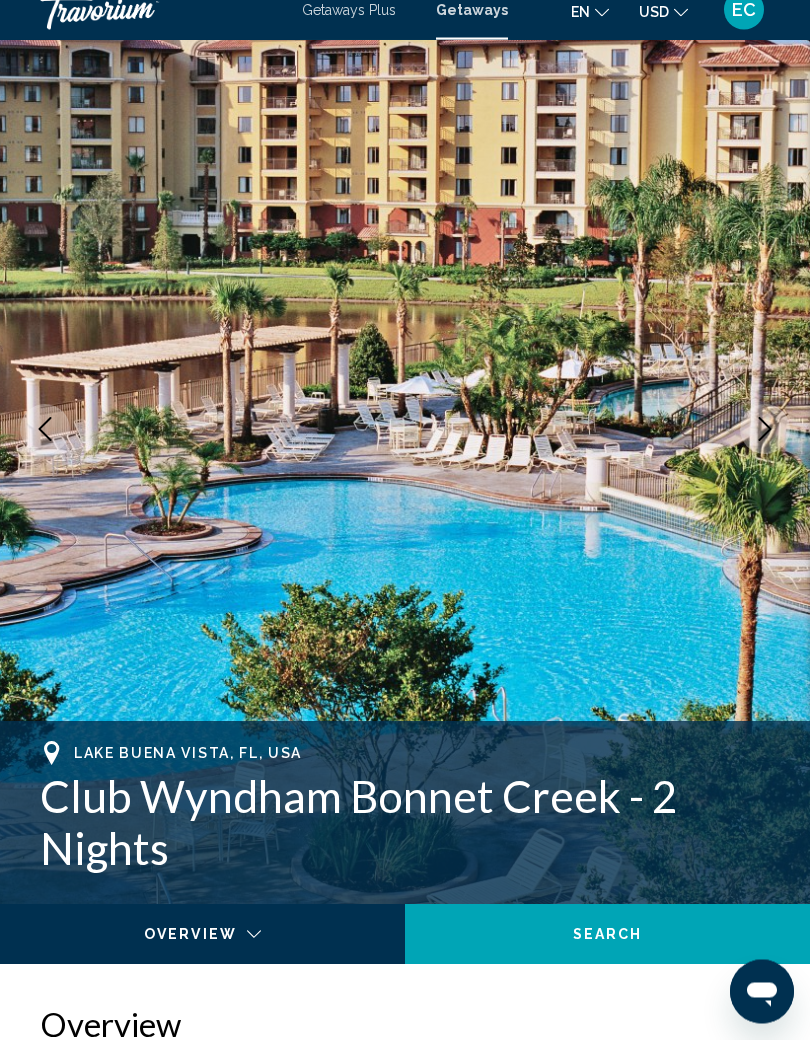 click at bounding box center [765, 450] 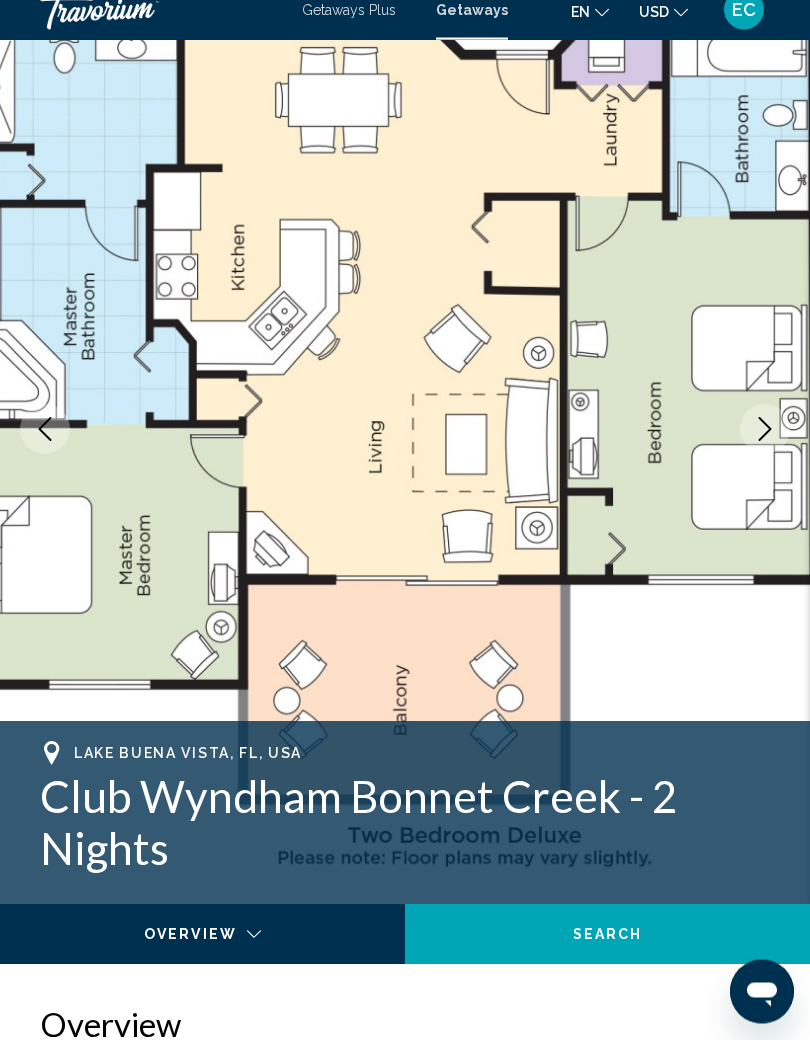 click at bounding box center [765, 450] 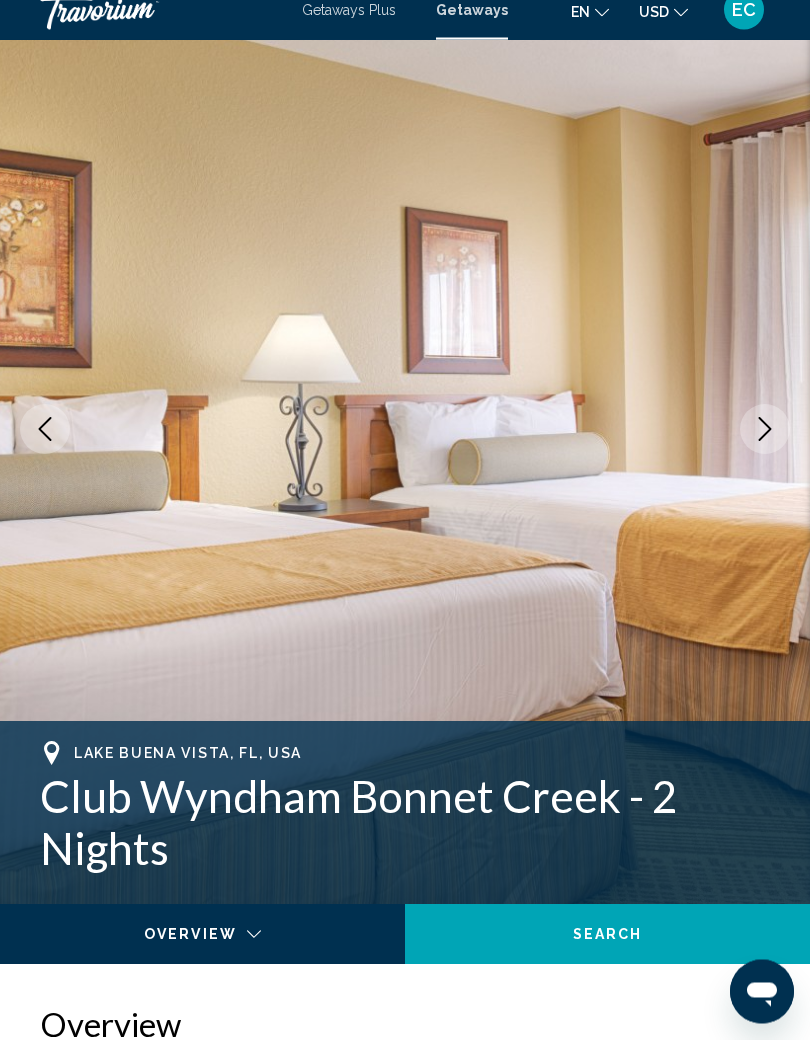 click at bounding box center (765, 450) 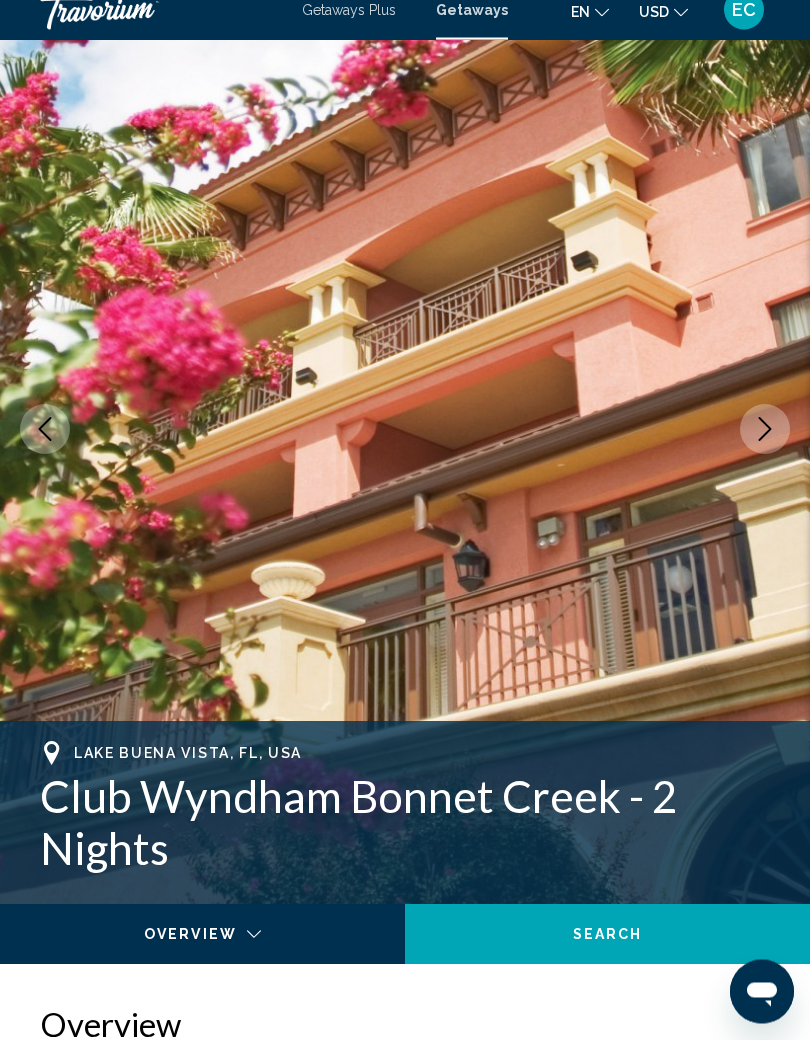 click at bounding box center (765, 450) 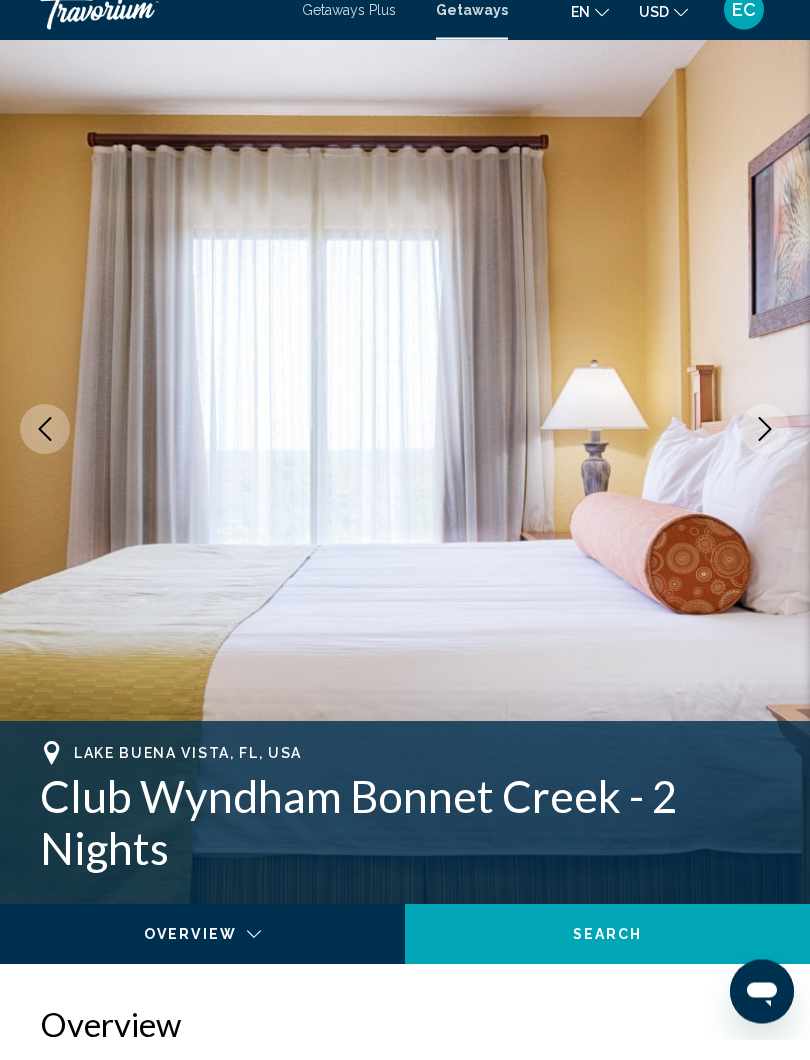 click at bounding box center [765, 450] 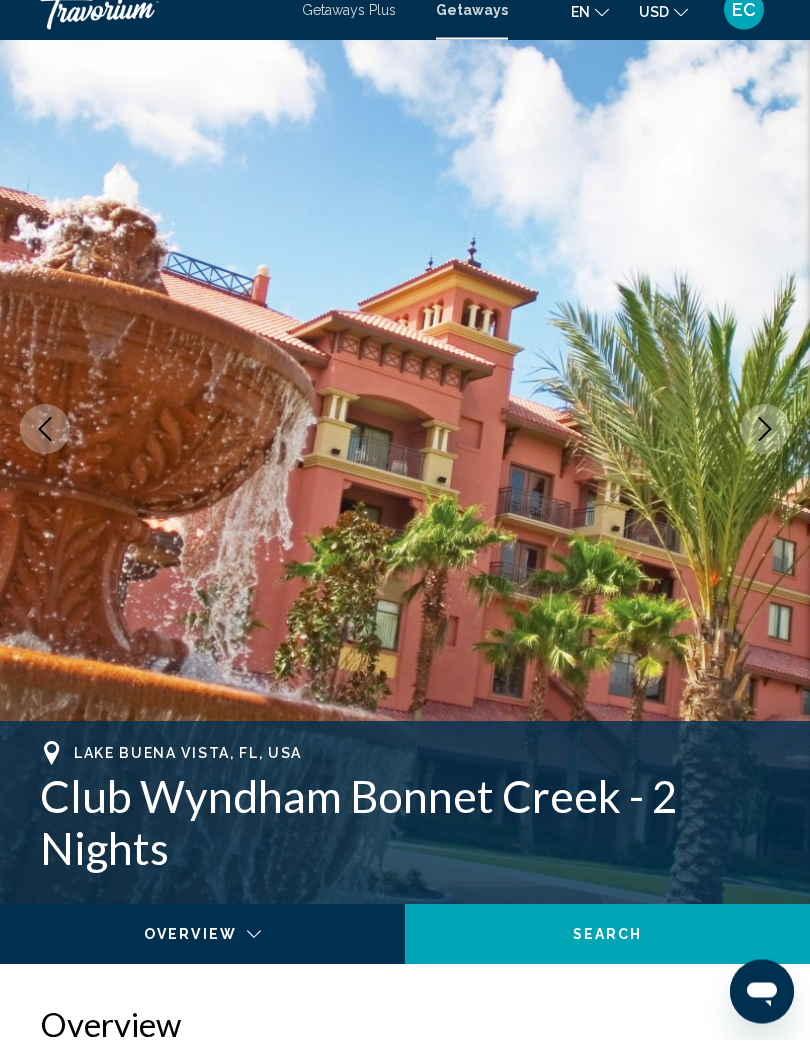 click at bounding box center [765, 450] 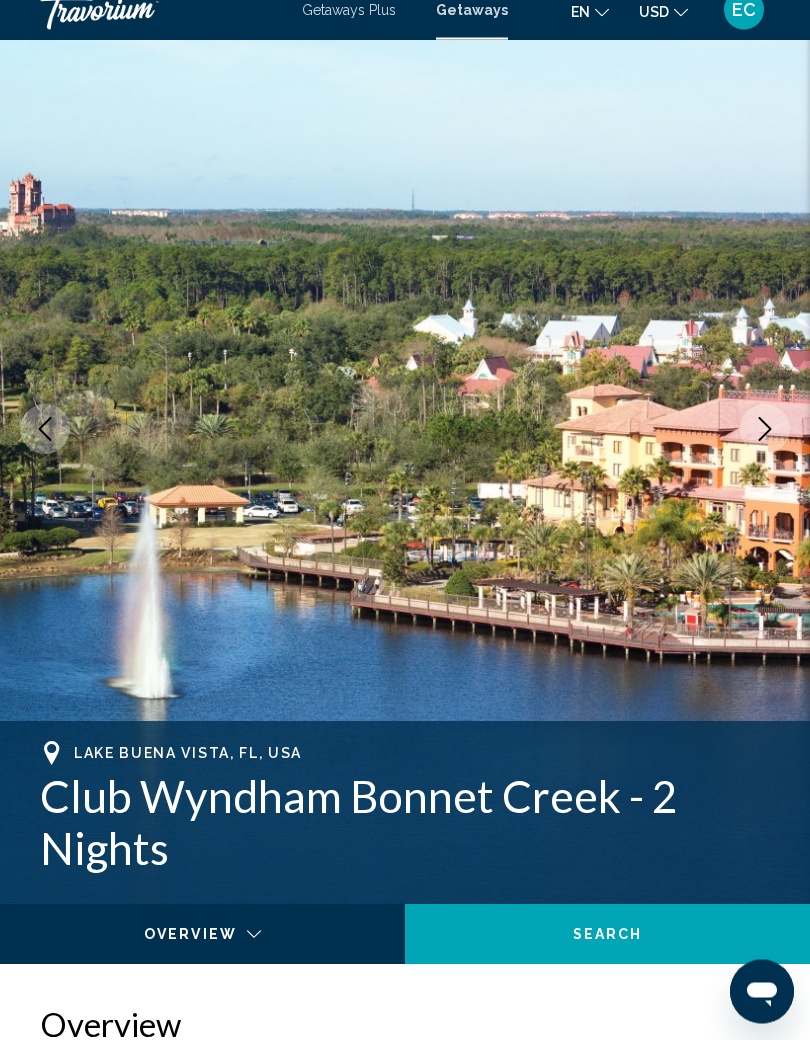 click at bounding box center (765, 450) 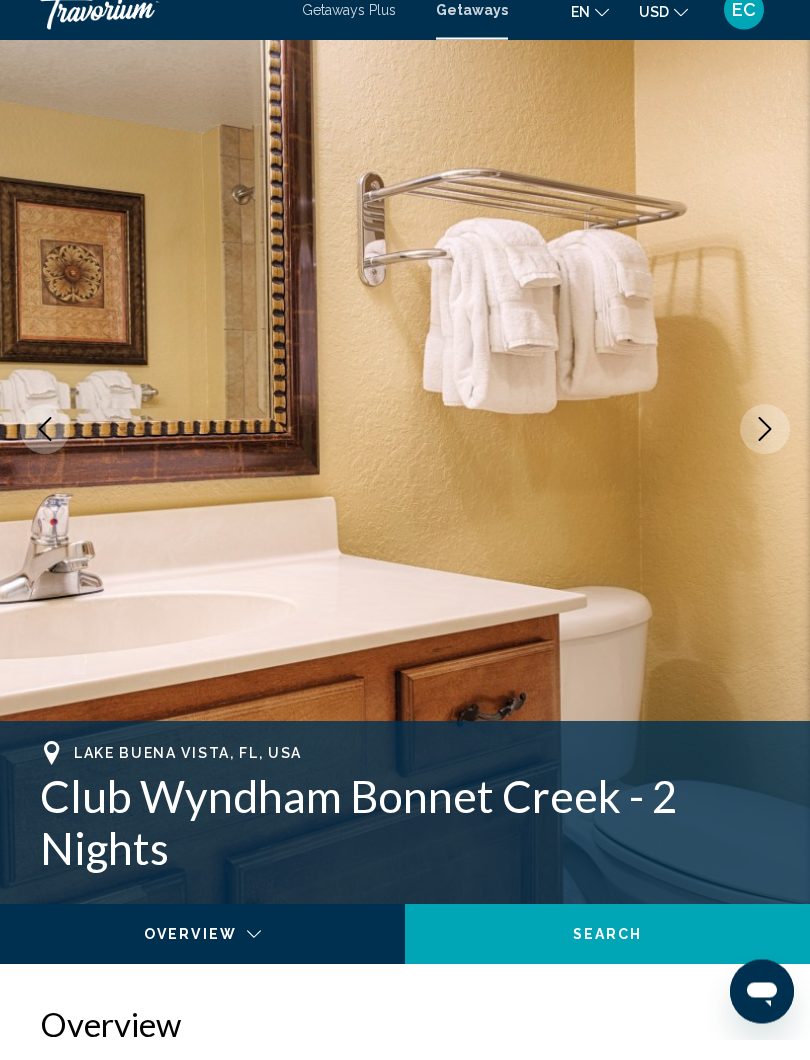 click at bounding box center [765, 450] 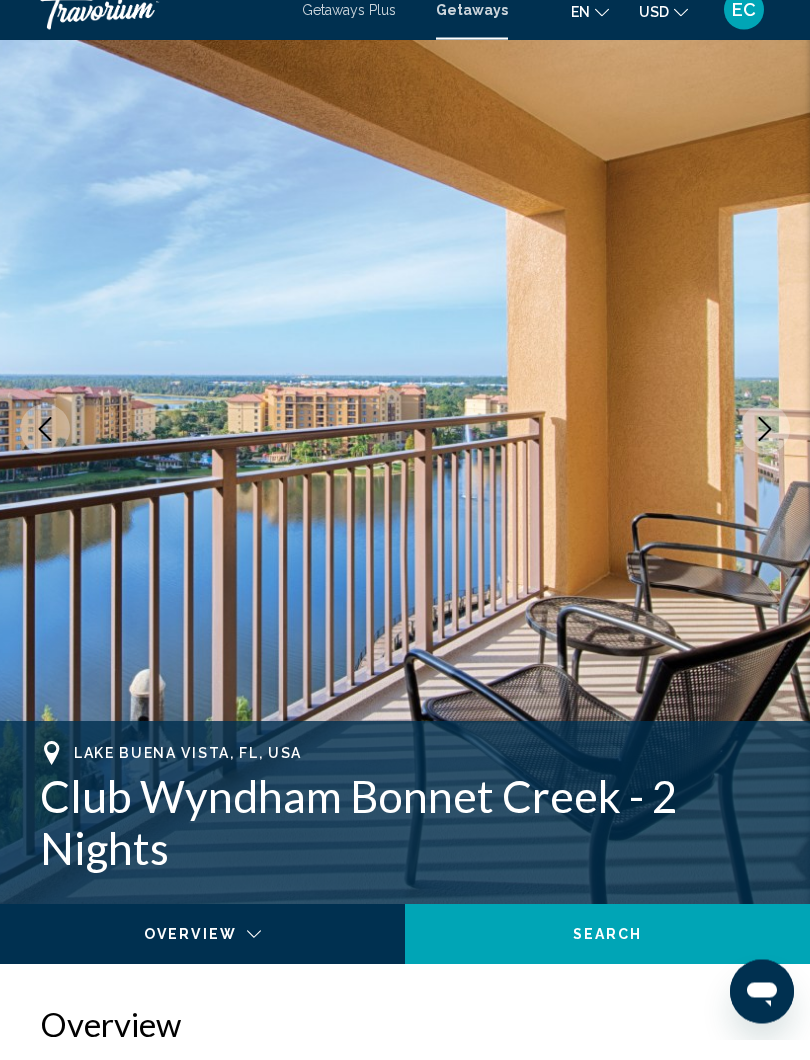 click at bounding box center [765, 450] 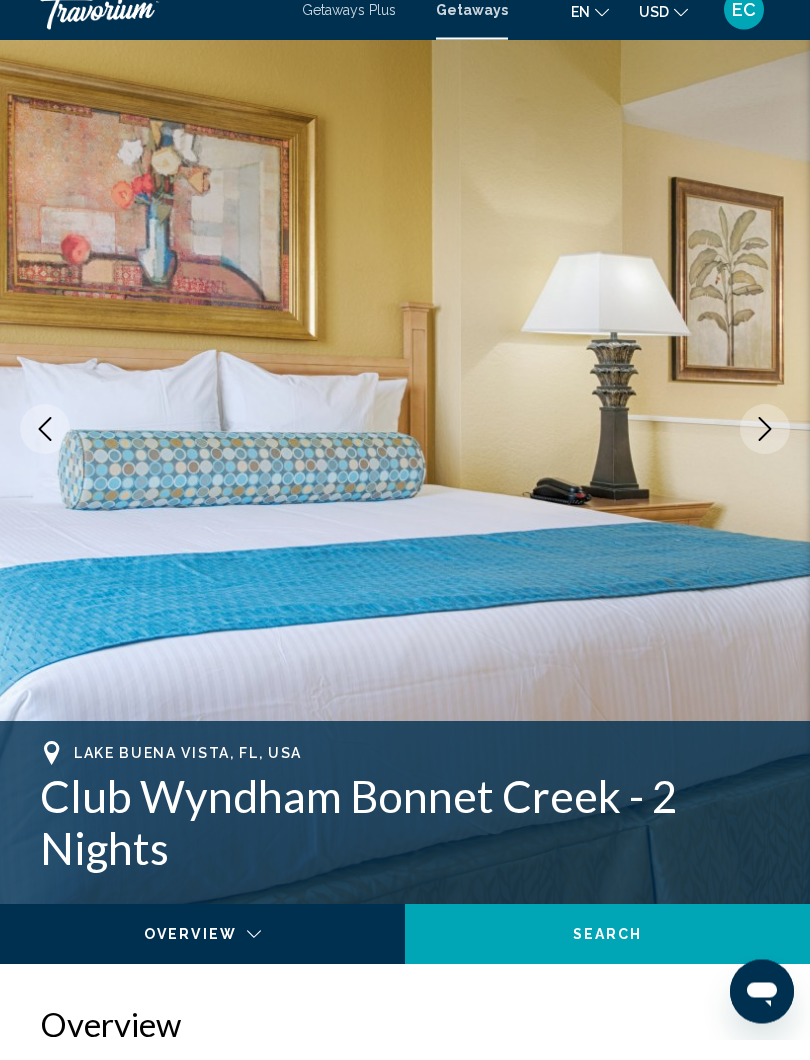 click at bounding box center [765, 450] 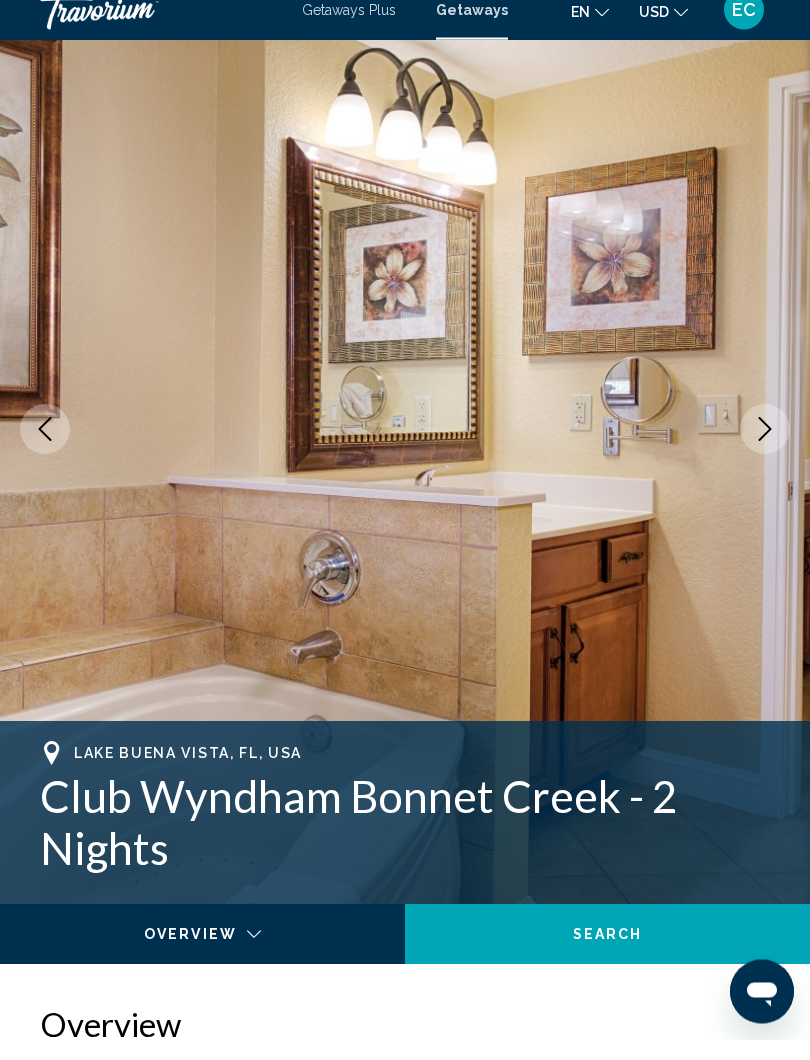 click at bounding box center [765, 450] 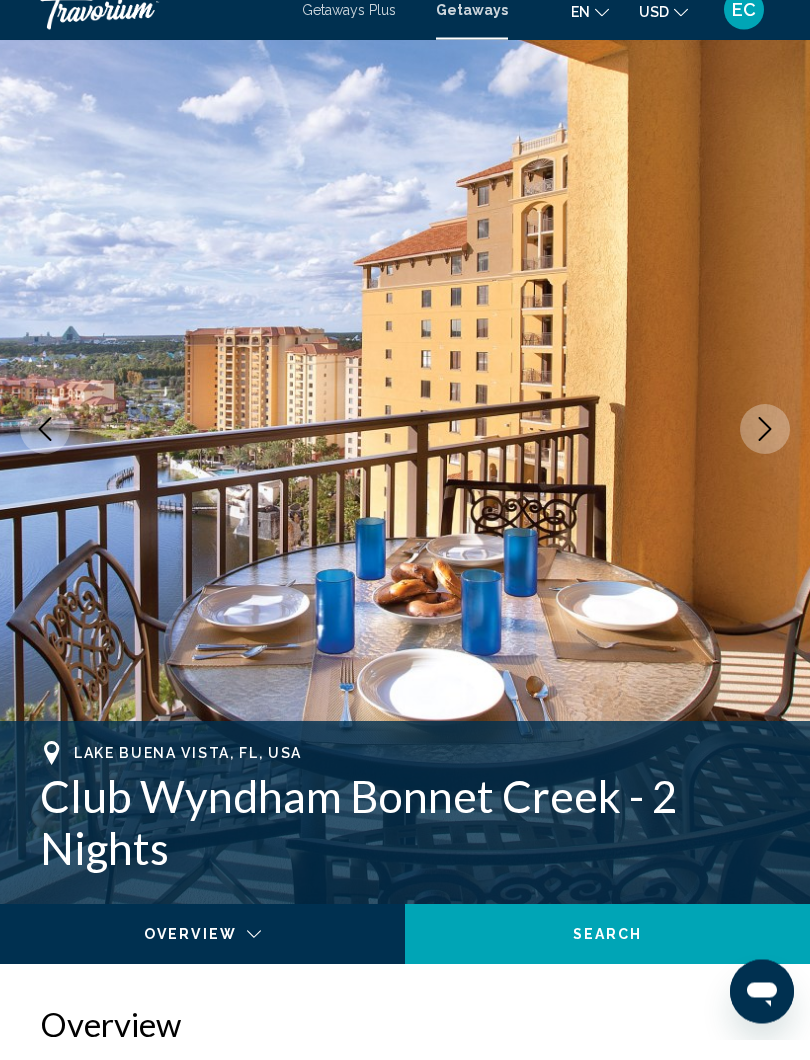 click at bounding box center (765, 450) 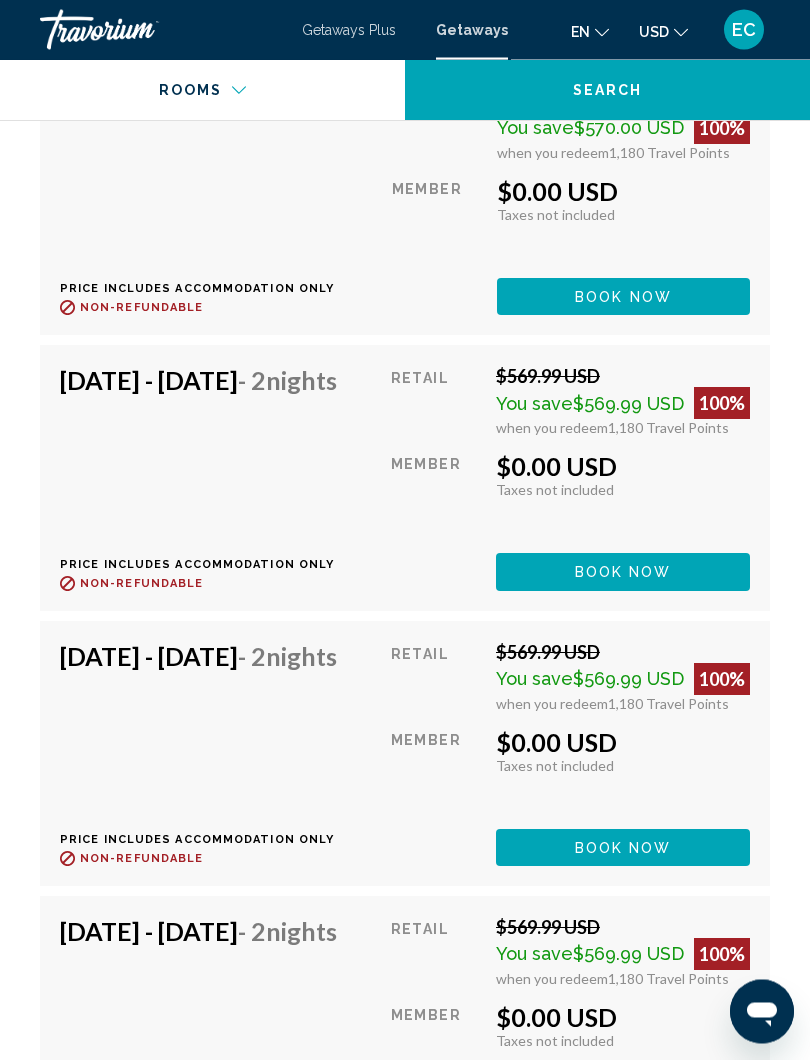 scroll, scrollTop: 4578, scrollLeft: 0, axis: vertical 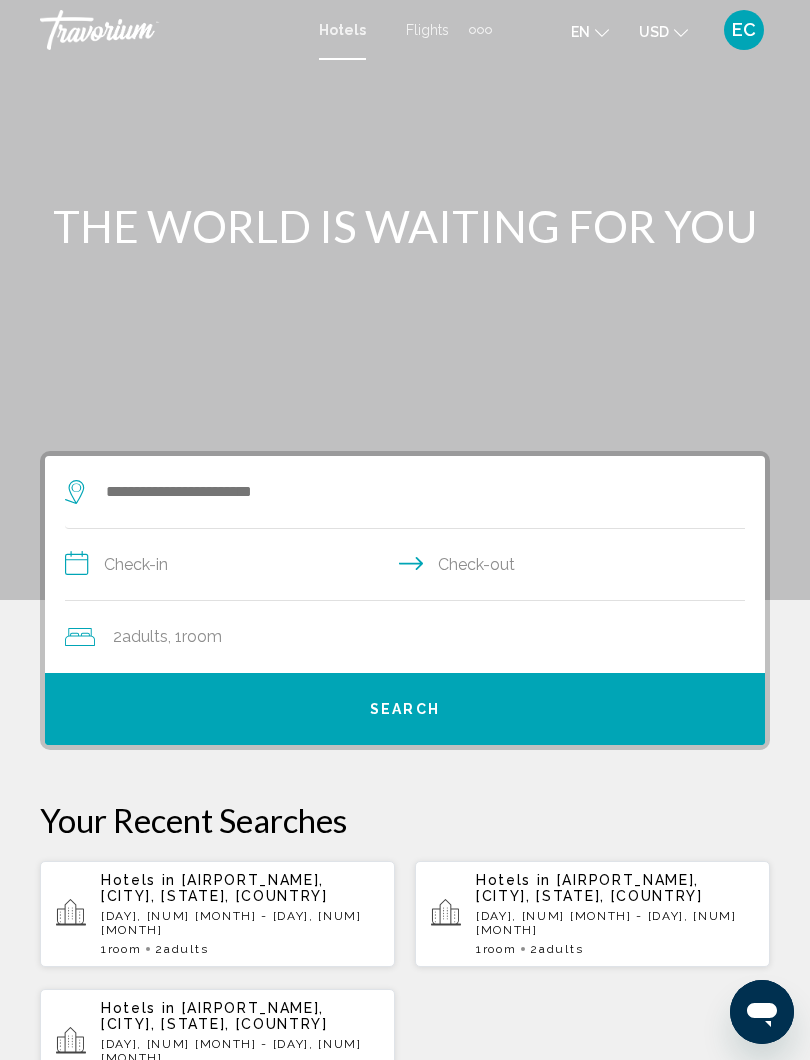 click on "Flights" at bounding box center [427, 30] 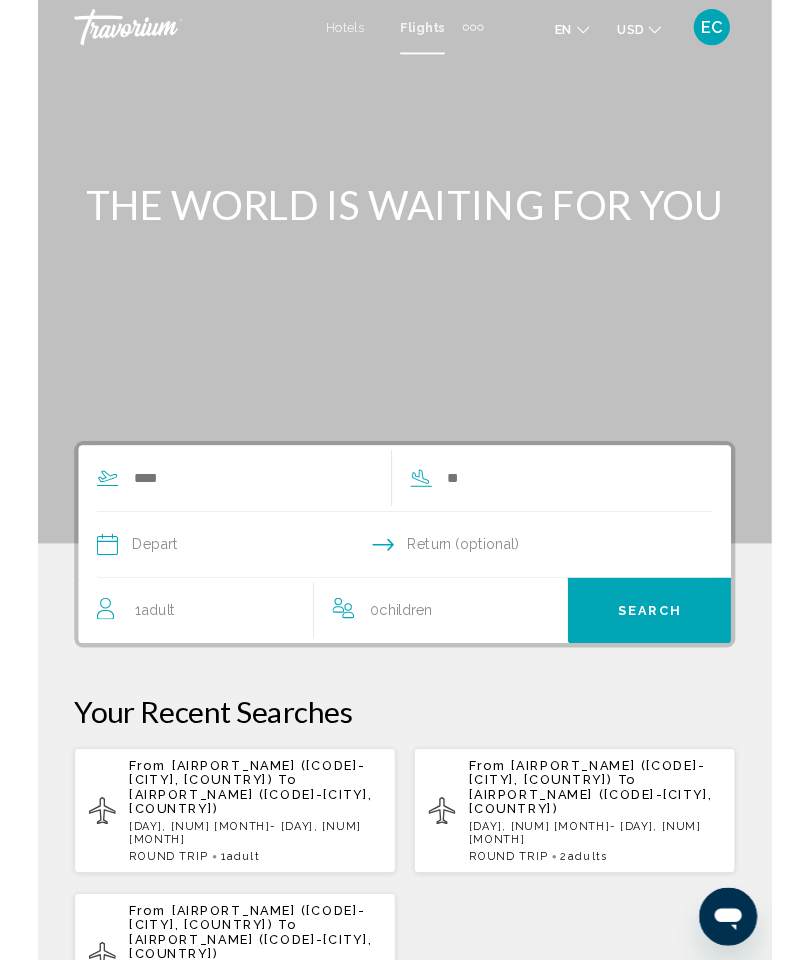 scroll, scrollTop: 0, scrollLeft: 0, axis: both 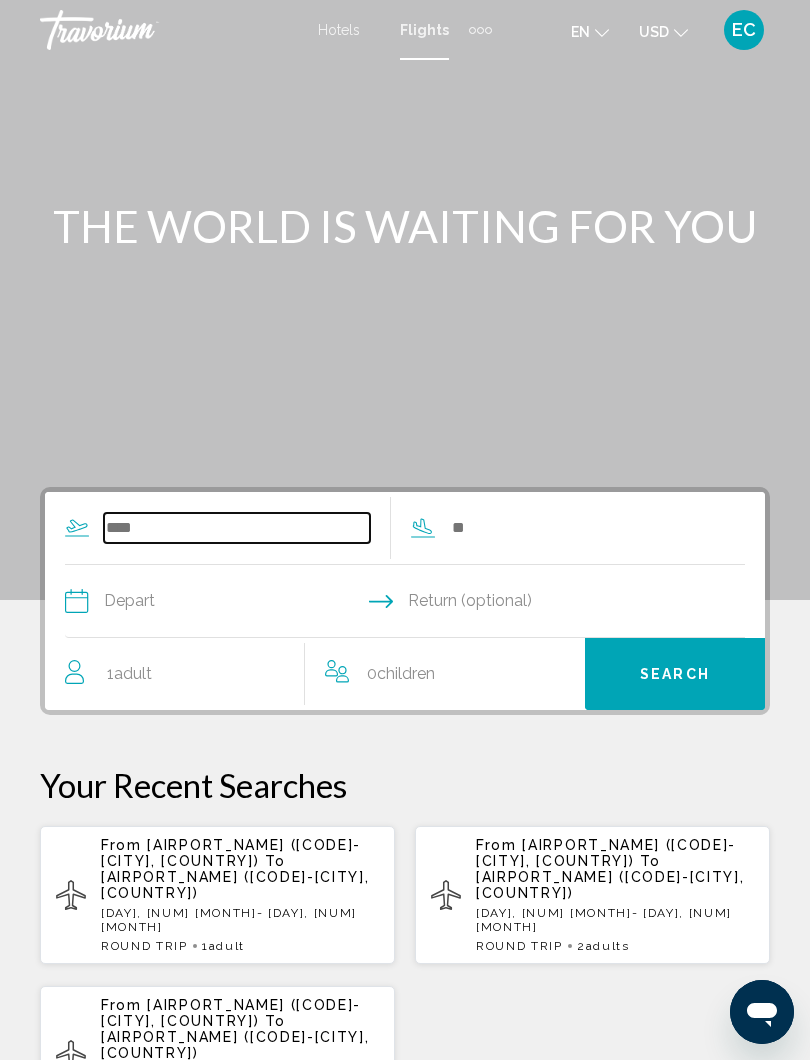 click at bounding box center [237, 528] 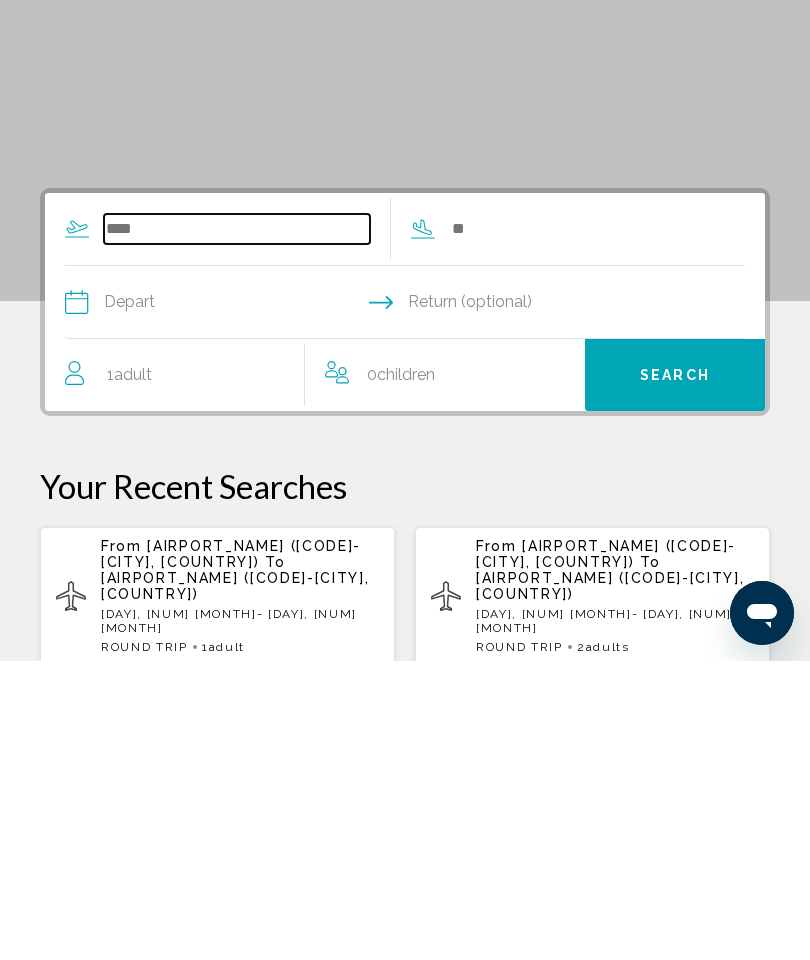 scroll, scrollTop: 58, scrollLeft: 0, axis: vertical 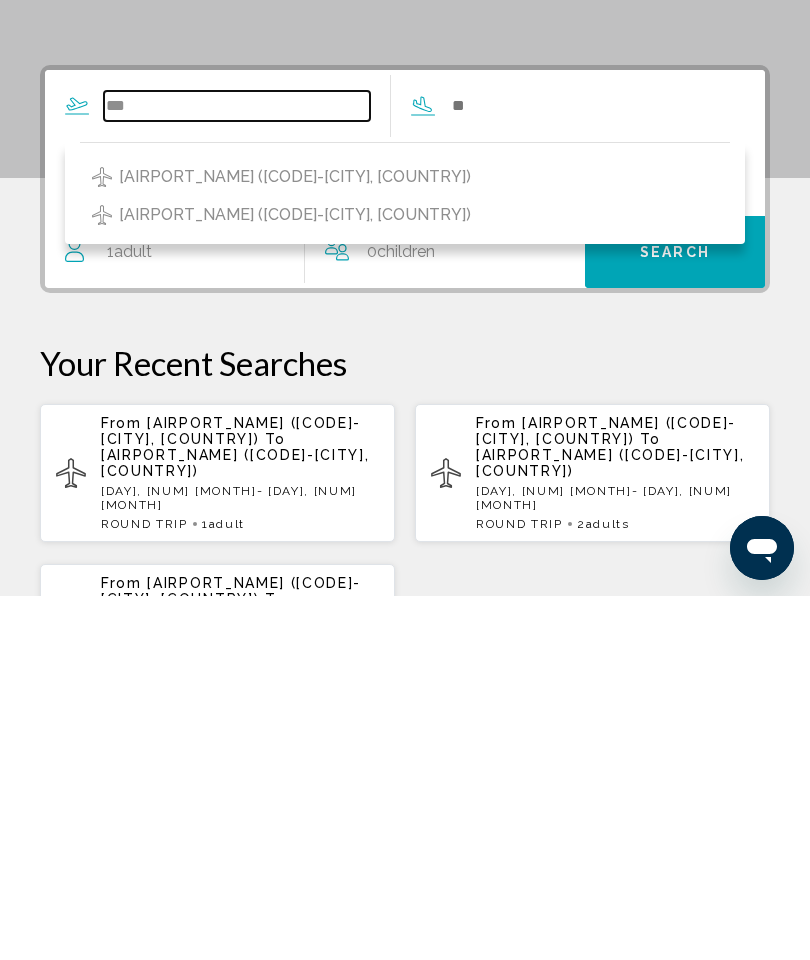 type on "***" 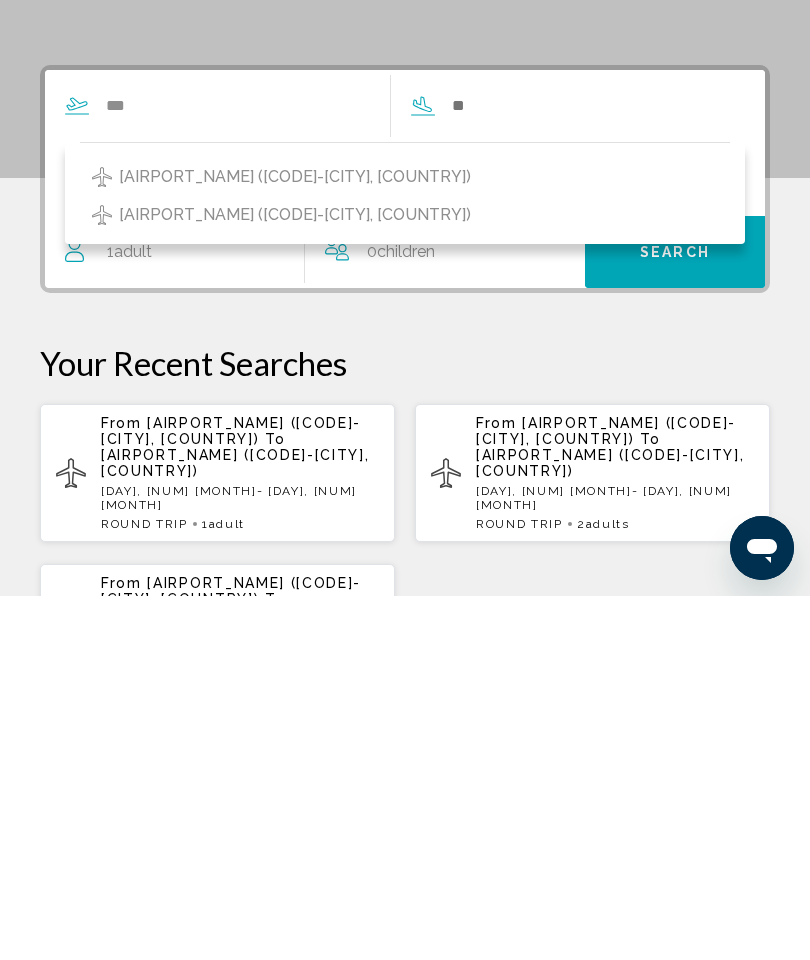 click on "Mercedita Airport (PSE-Ponce, US)" at bounding box center (295, 541) 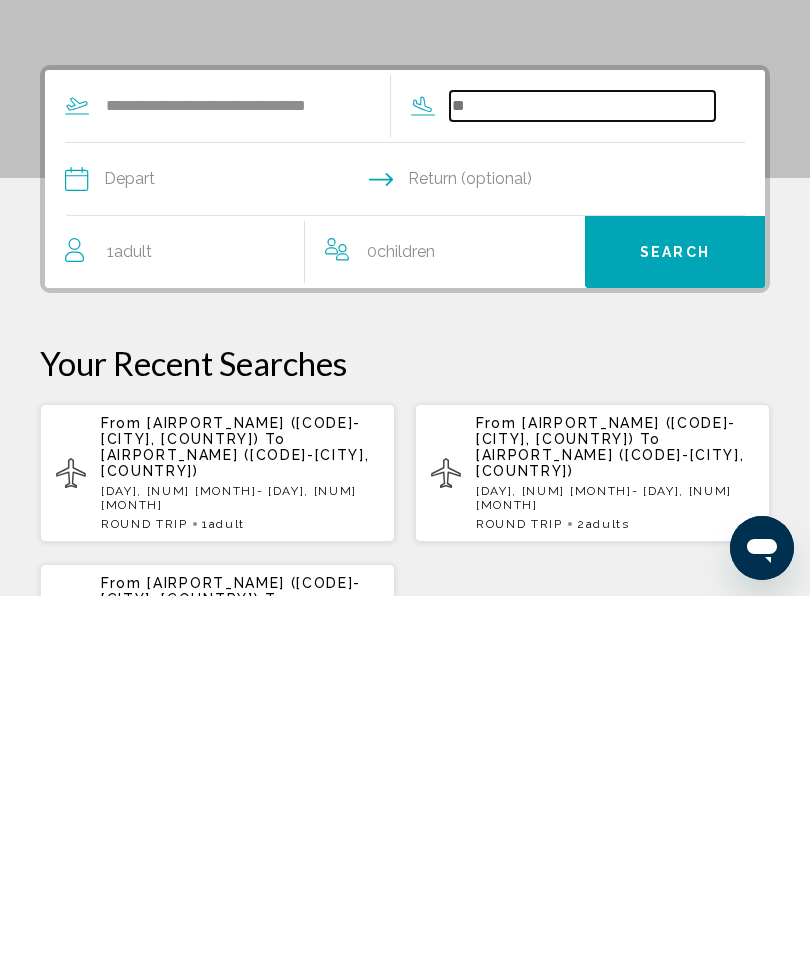 click at bounding box center (583, 470) 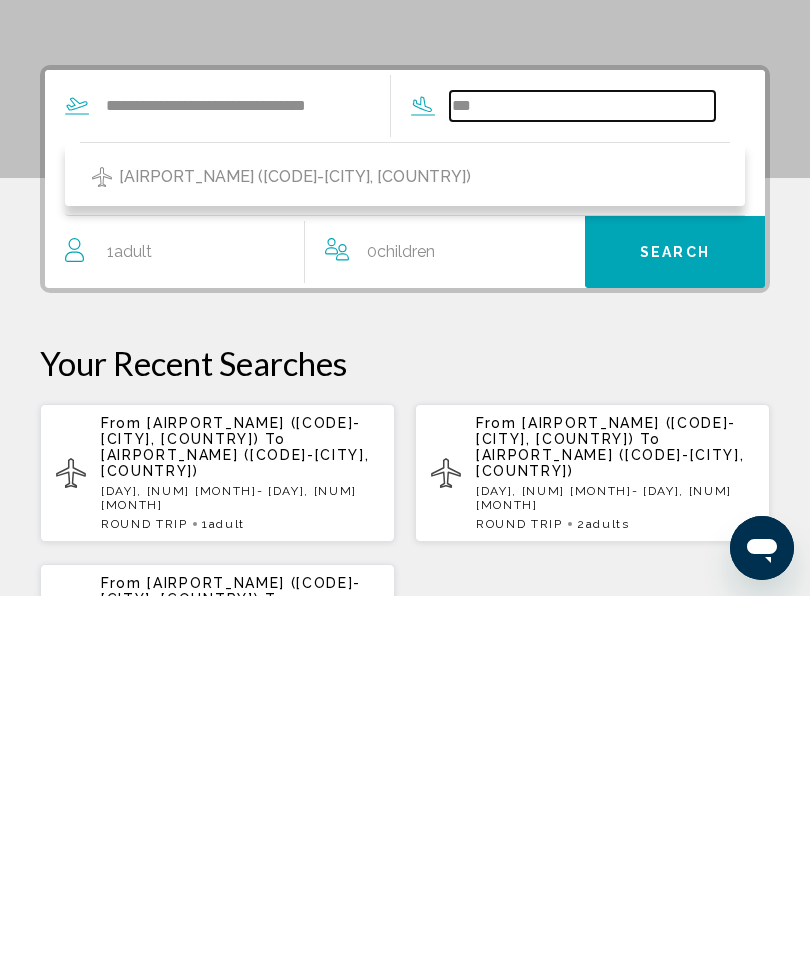 type on "***" 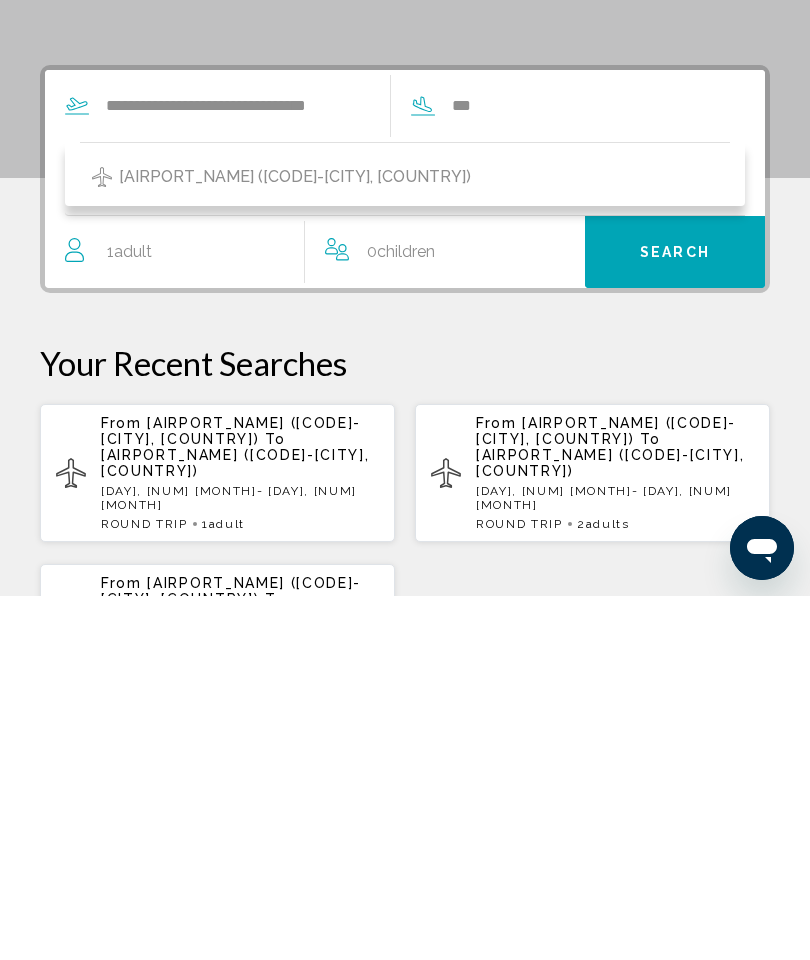 click on "Orlando Intl Airport (MCO-Orlando, US)" at bounding box center (295, 541) 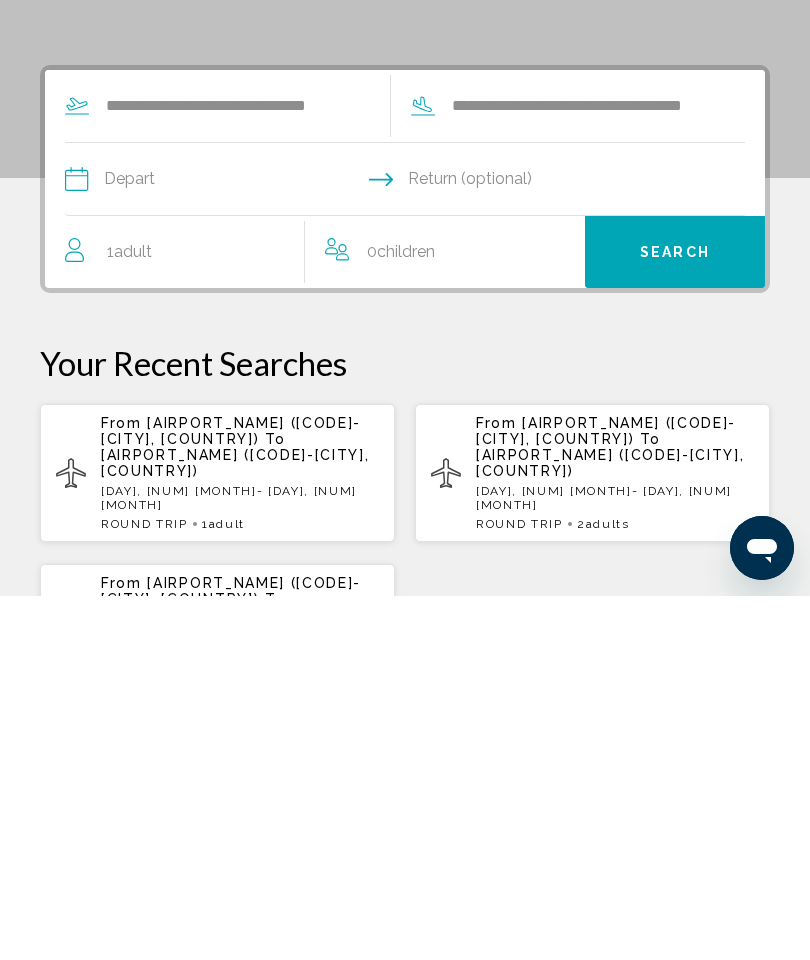 click at bounding box center (234, 546) 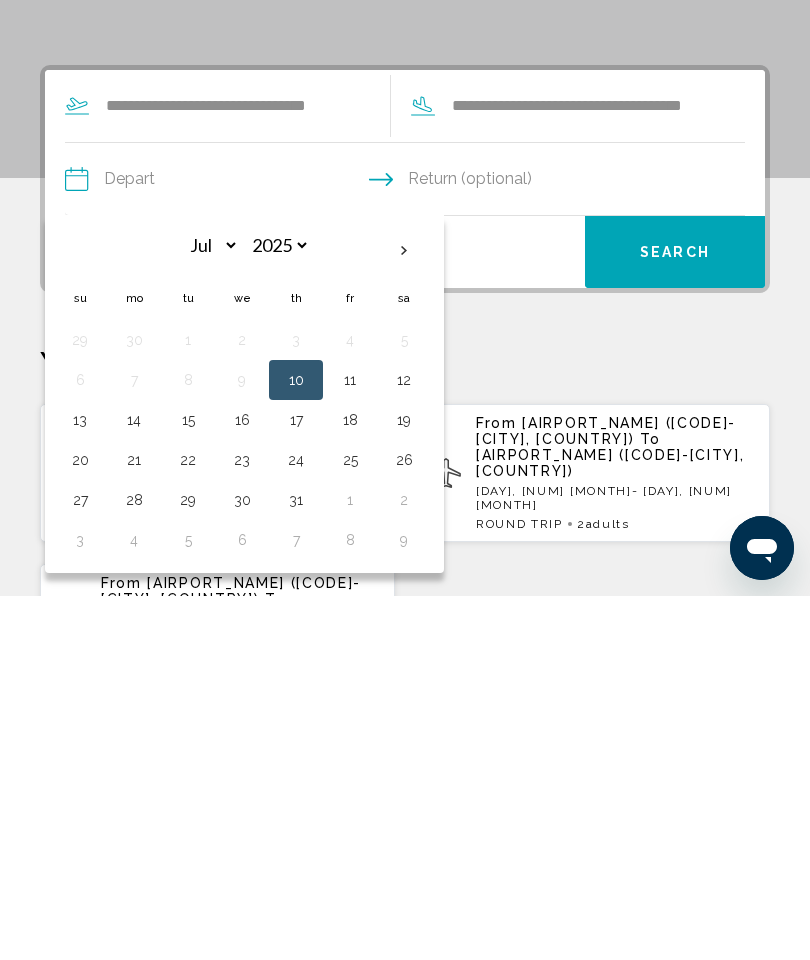 scroll, scrollTop: 422, scrollLeft: 0, axis: vertical 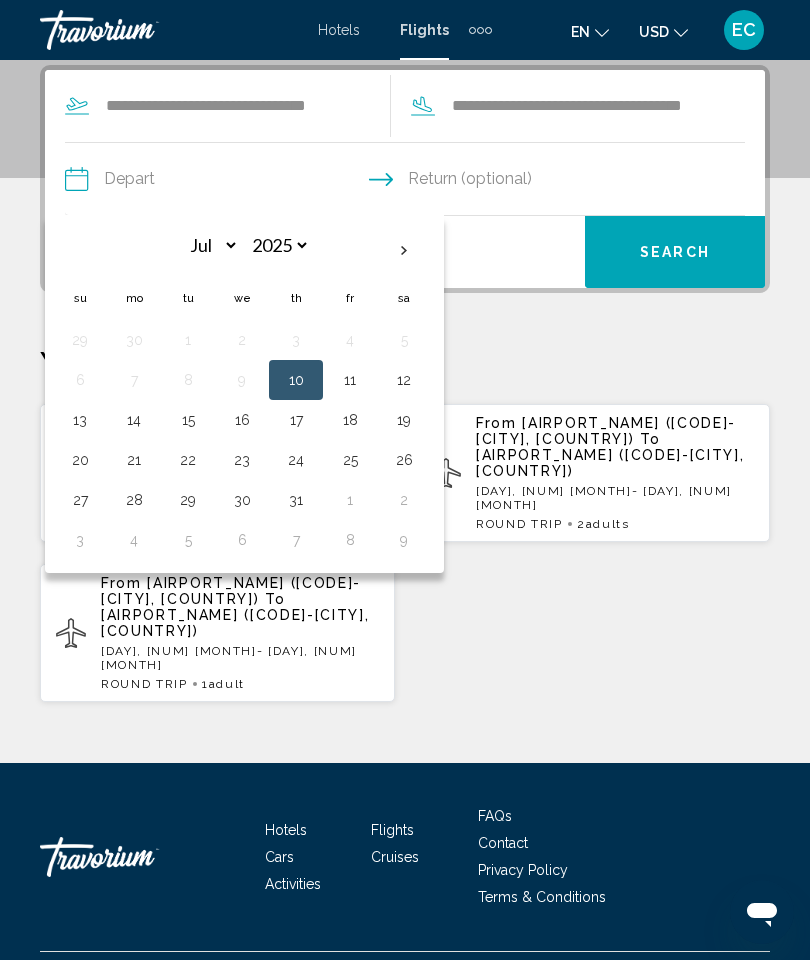 click at bounding box center [404, 251] 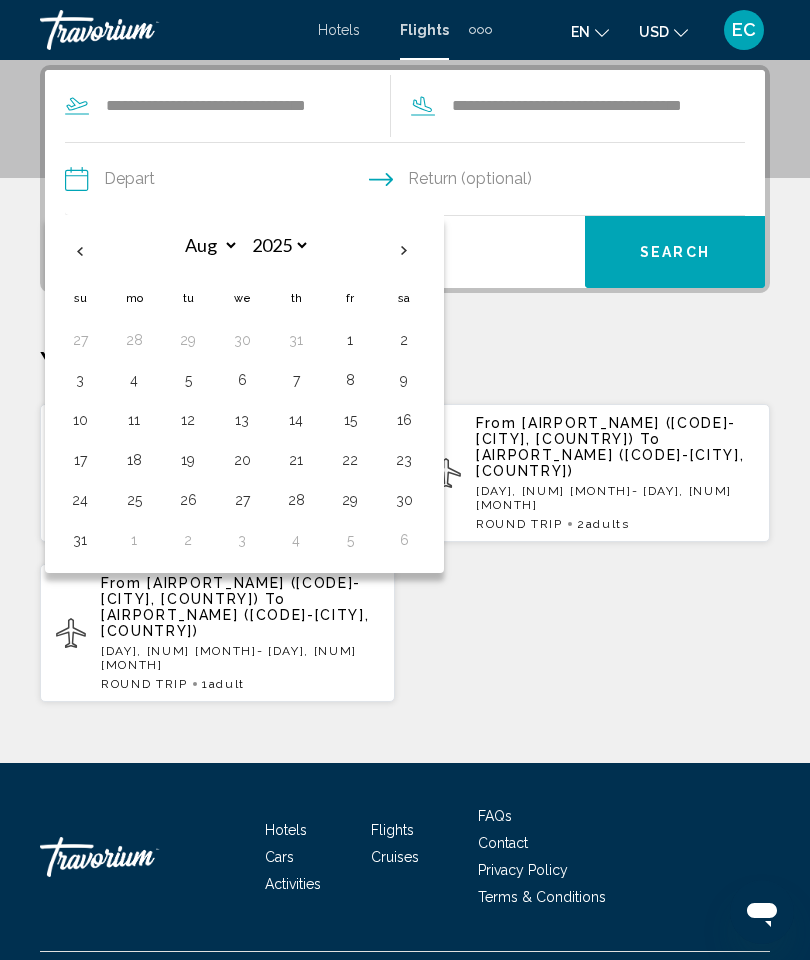 click at bounding box center (404, 251) 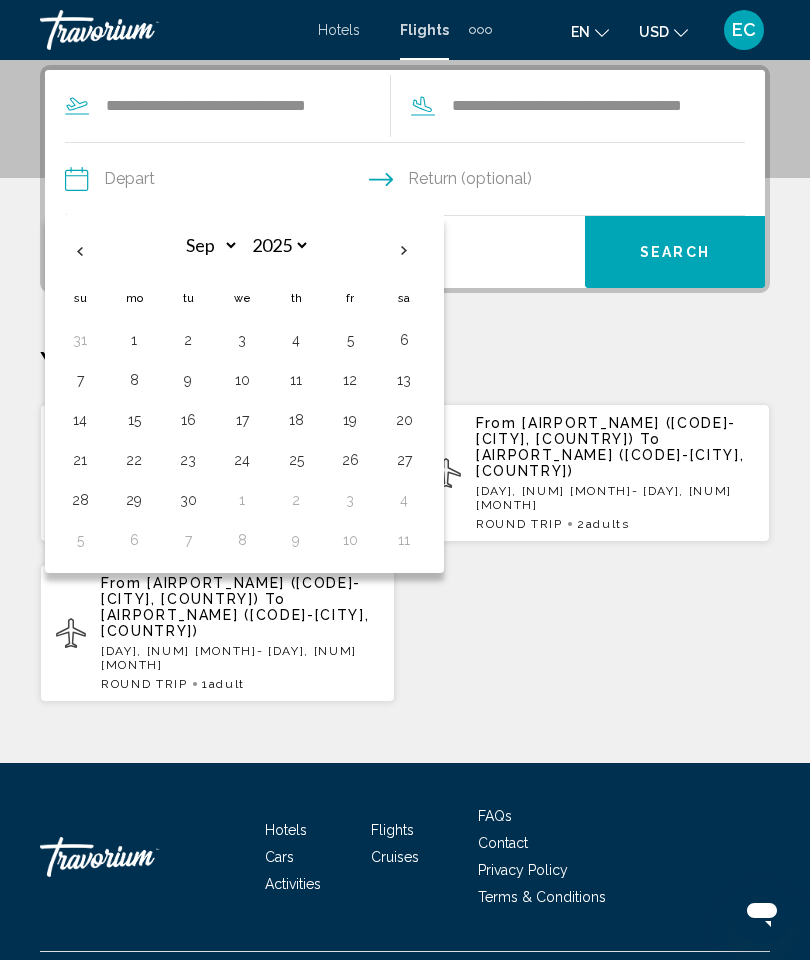 click on "2" at bounding box center [188, 340] 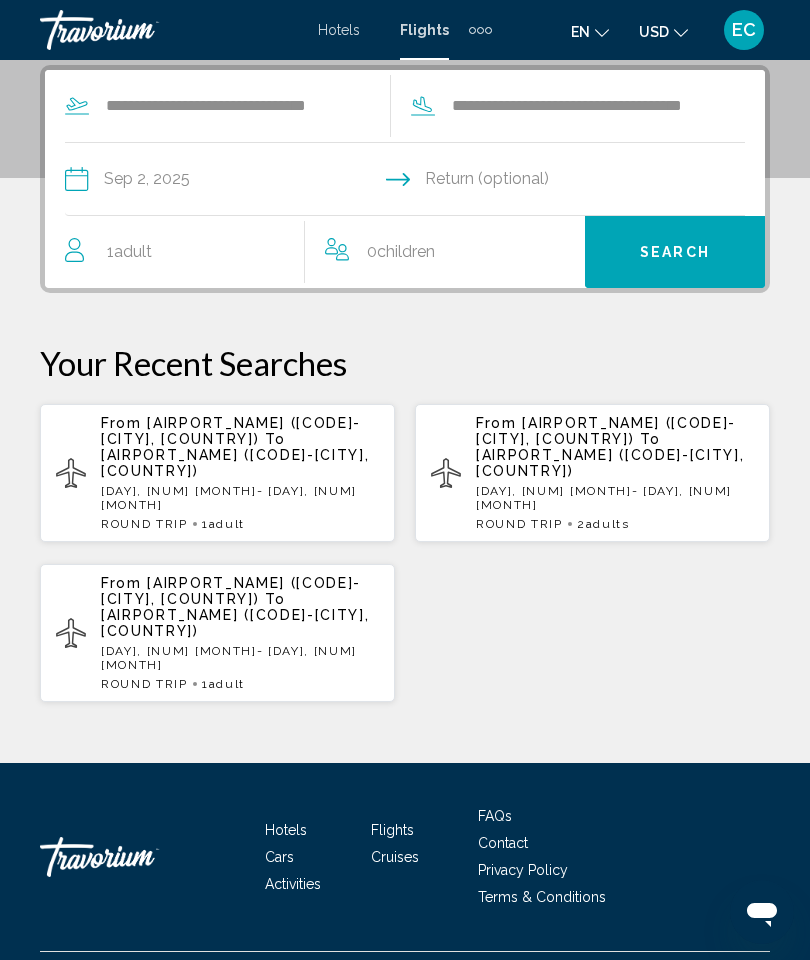 click at bounding box center [579, 182] 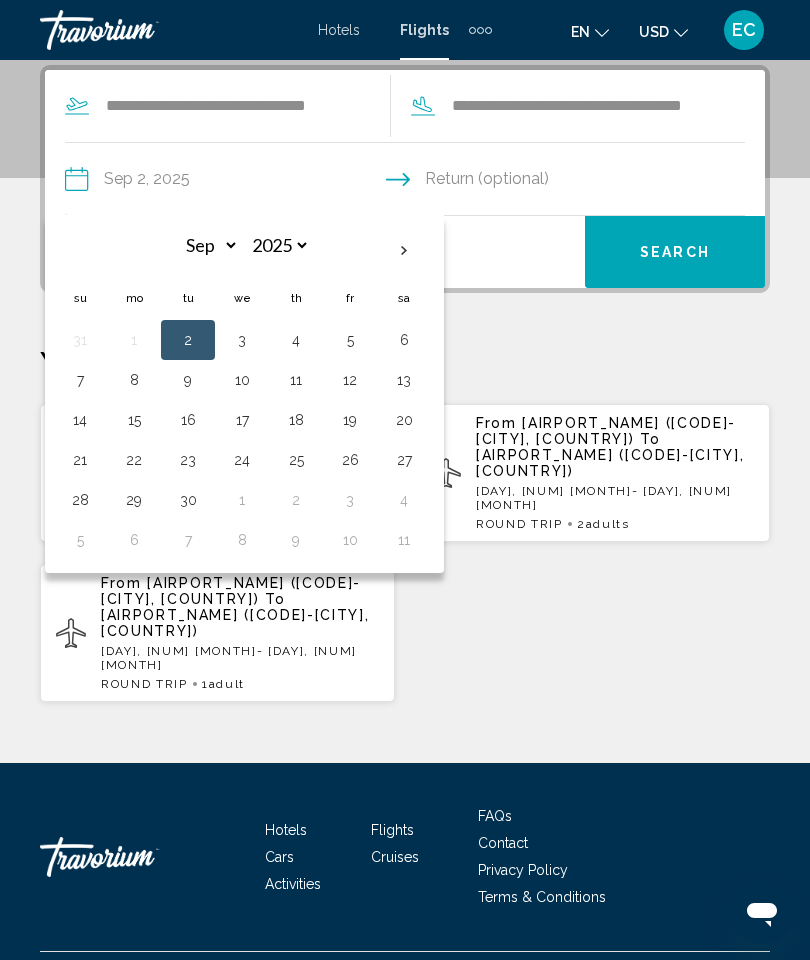 click on "4" at bounding box center [296, 340] 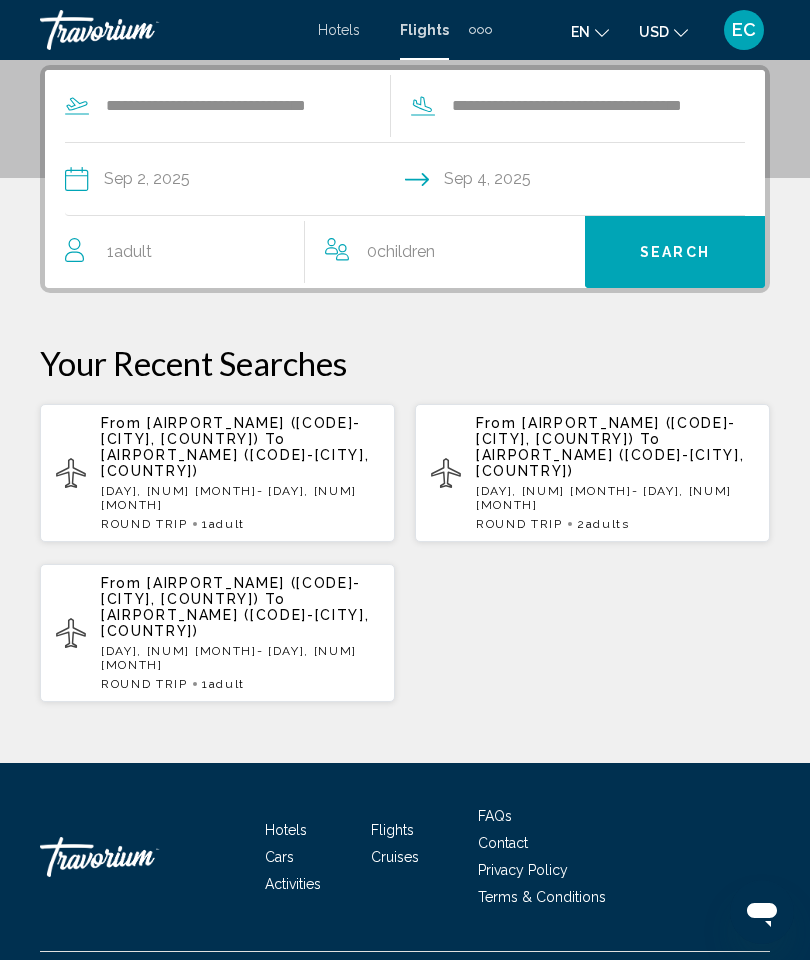 click on "Search" at bounding box center [675, 252] 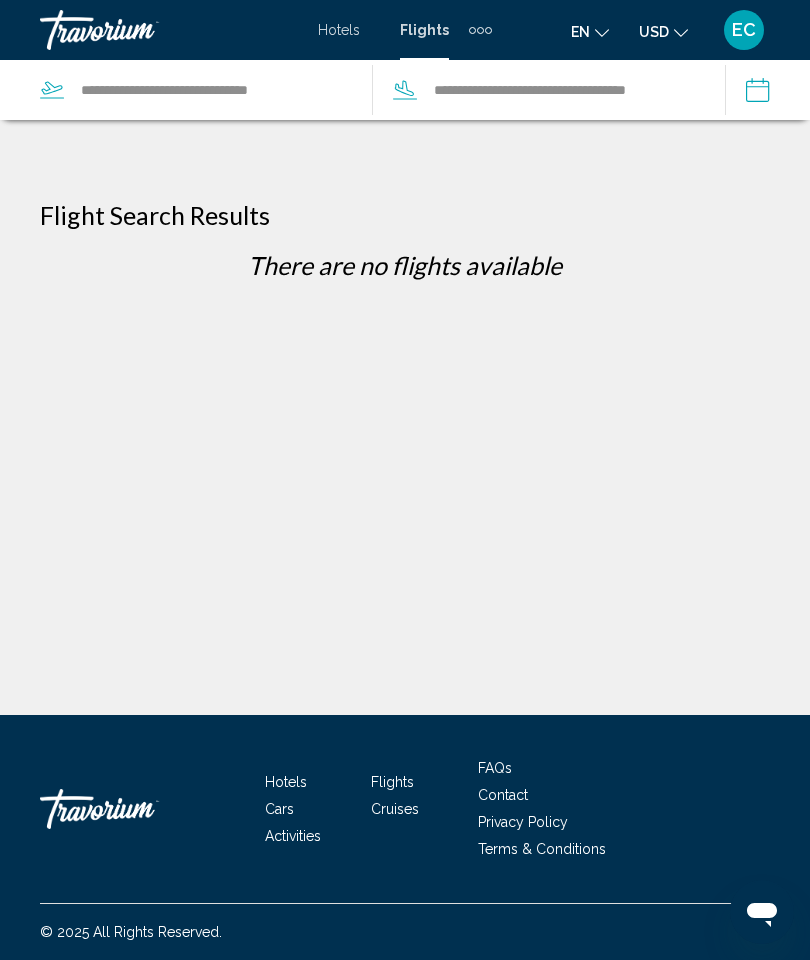scroll, scrollTop: 80, scrollLeft: 0, axis: vertical 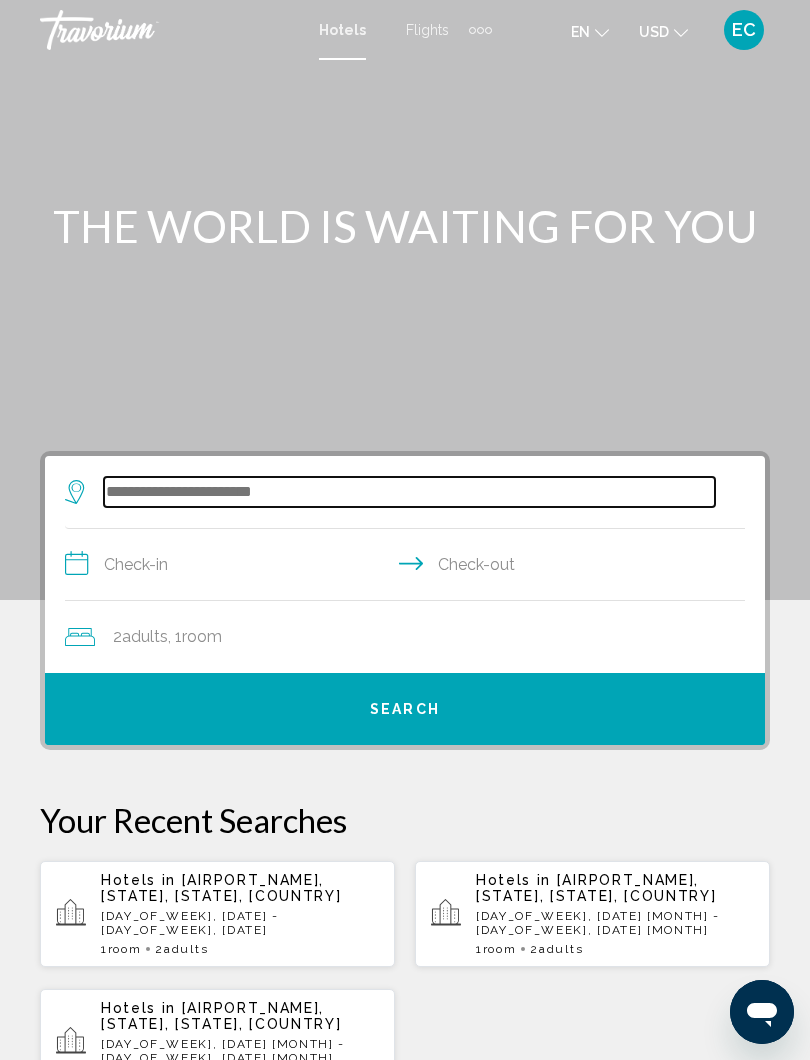 click at bounding box center [409, 492] 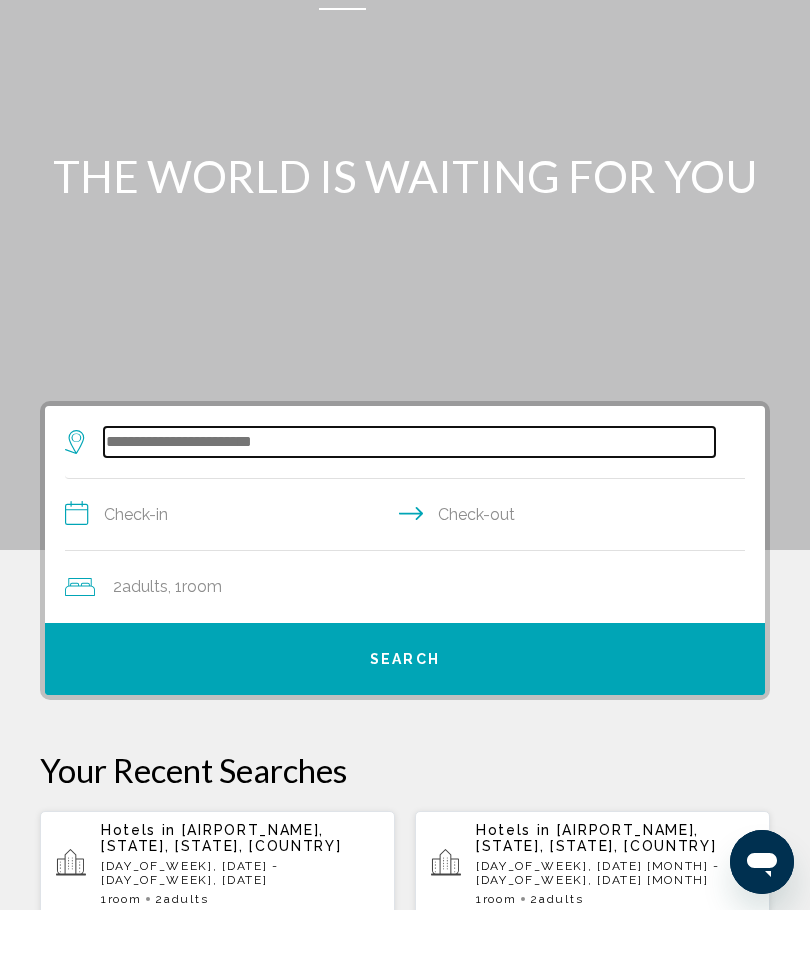 scroll, scrollTop: 0, scrollLeft: 0, axis: both 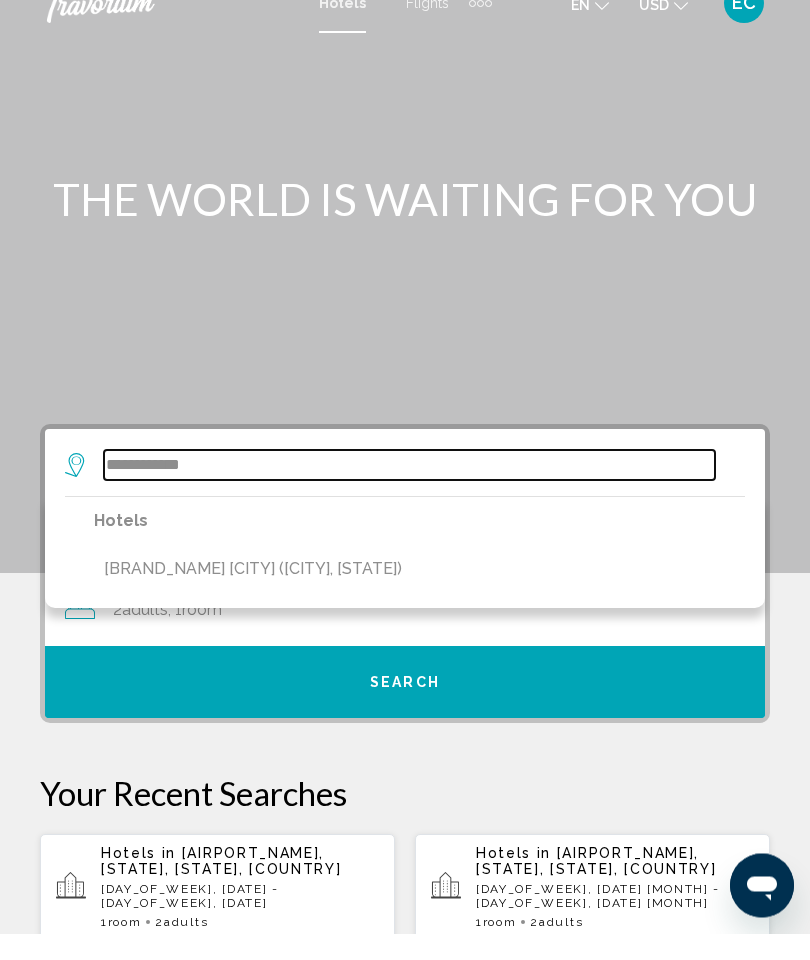 type on "**********" 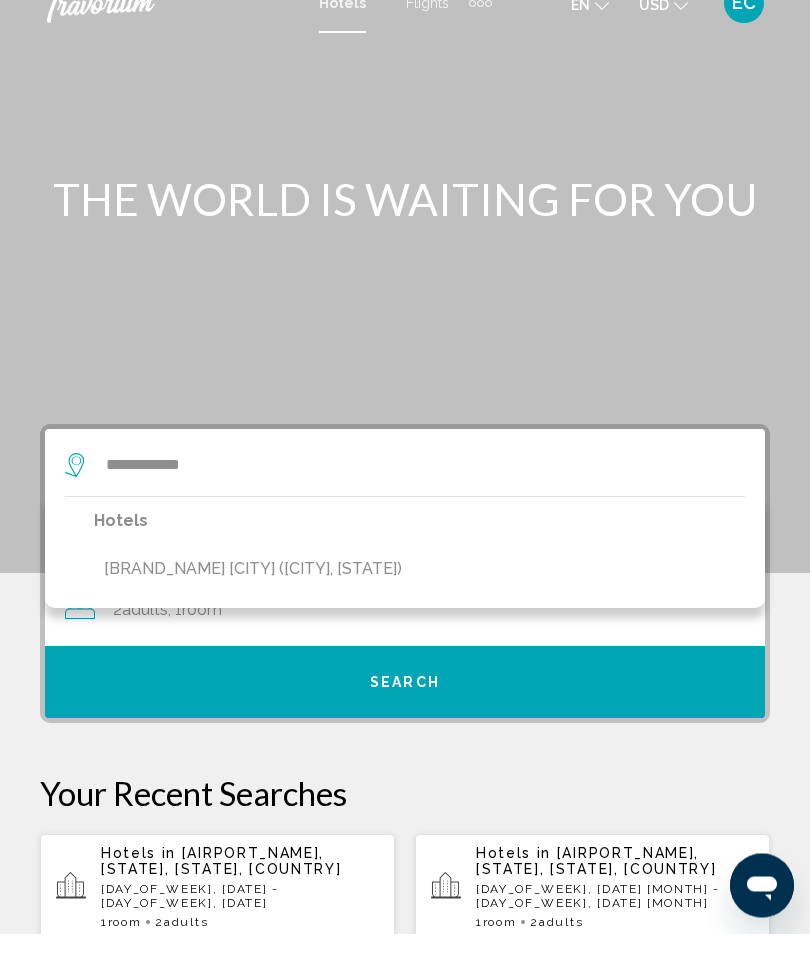 click on "[BRAND_NAME] [CITY] ([CITY], [STATE])" at bounding box center [253, 596] 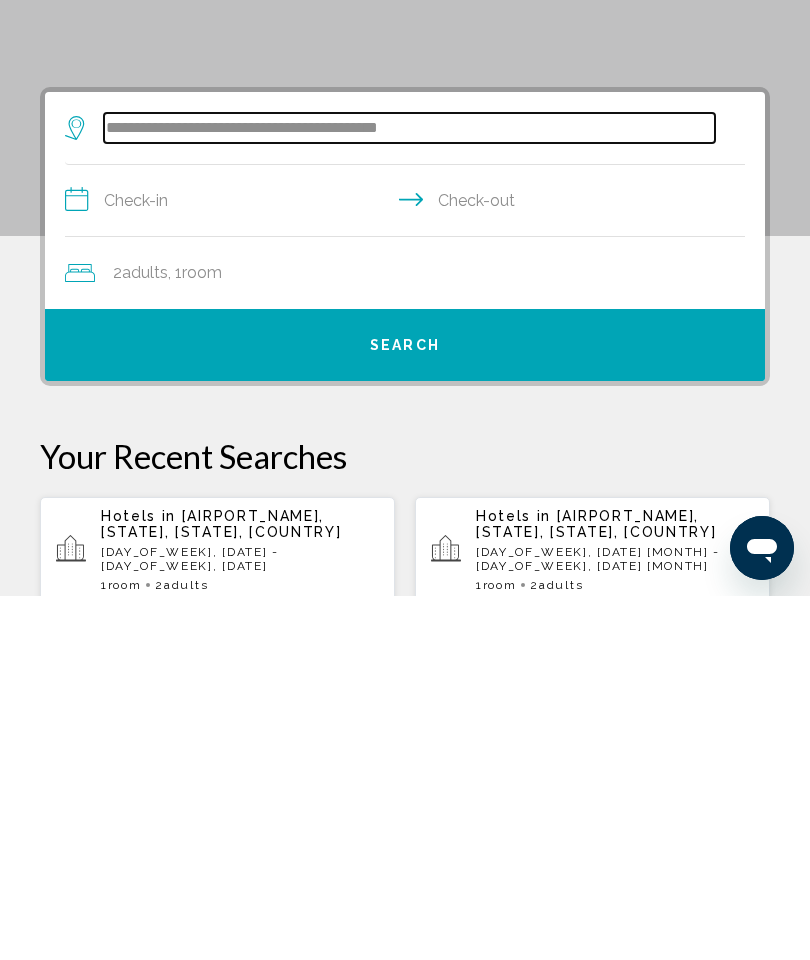 scroll, scrollTop: 22, scrollLeft: 0, axis: vertical 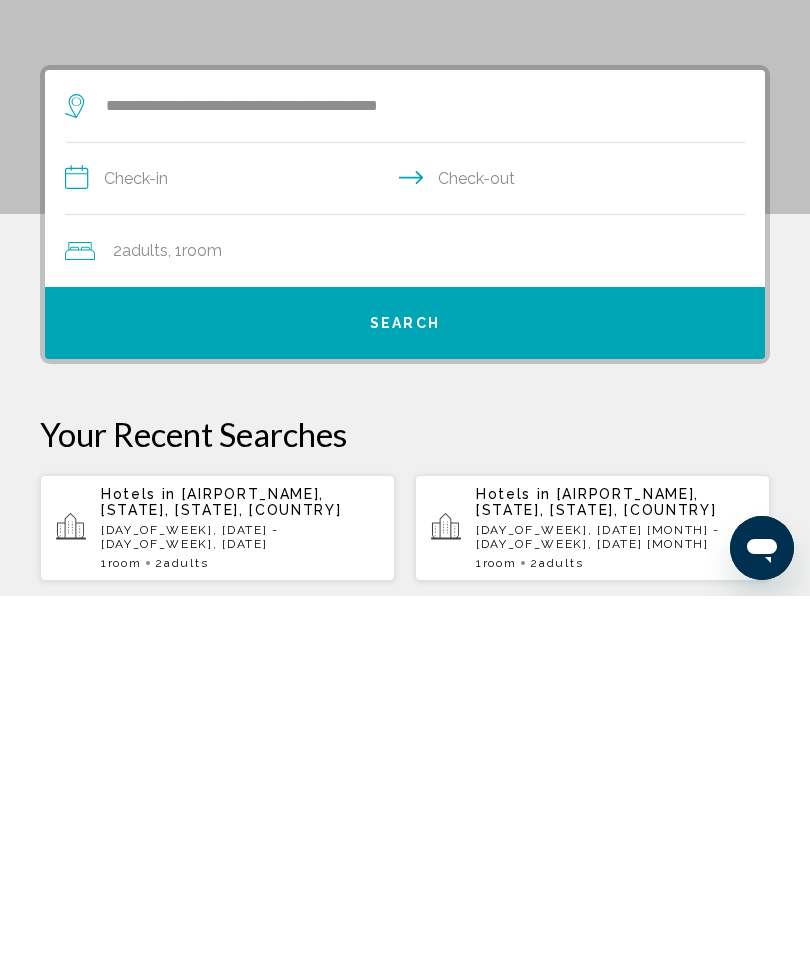 click on "**********" at bounding box center [409, 545] 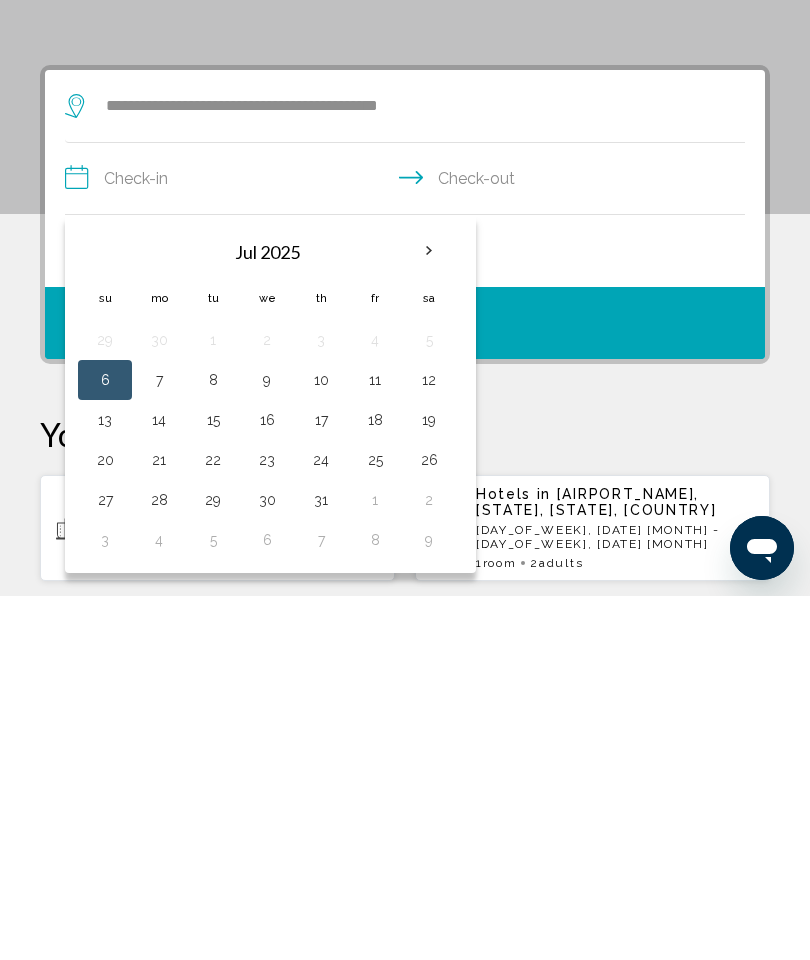 scroll, scrollTop: 386, scrollLeft: 0, axis: vertical 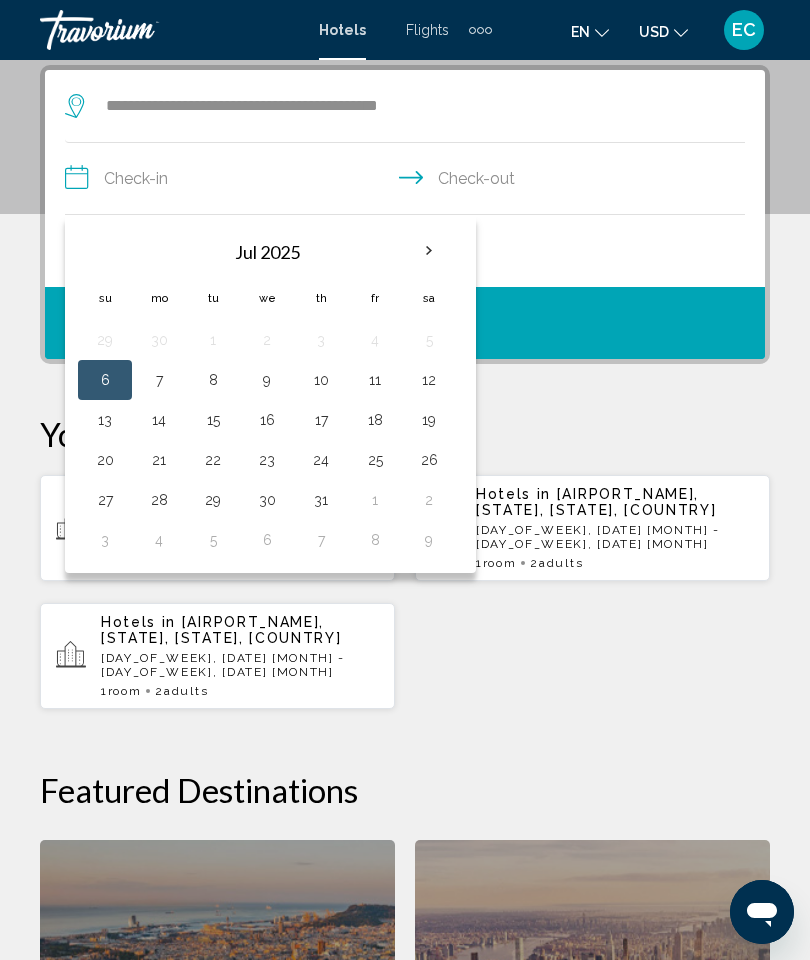 click at bounding box center [429, 251] 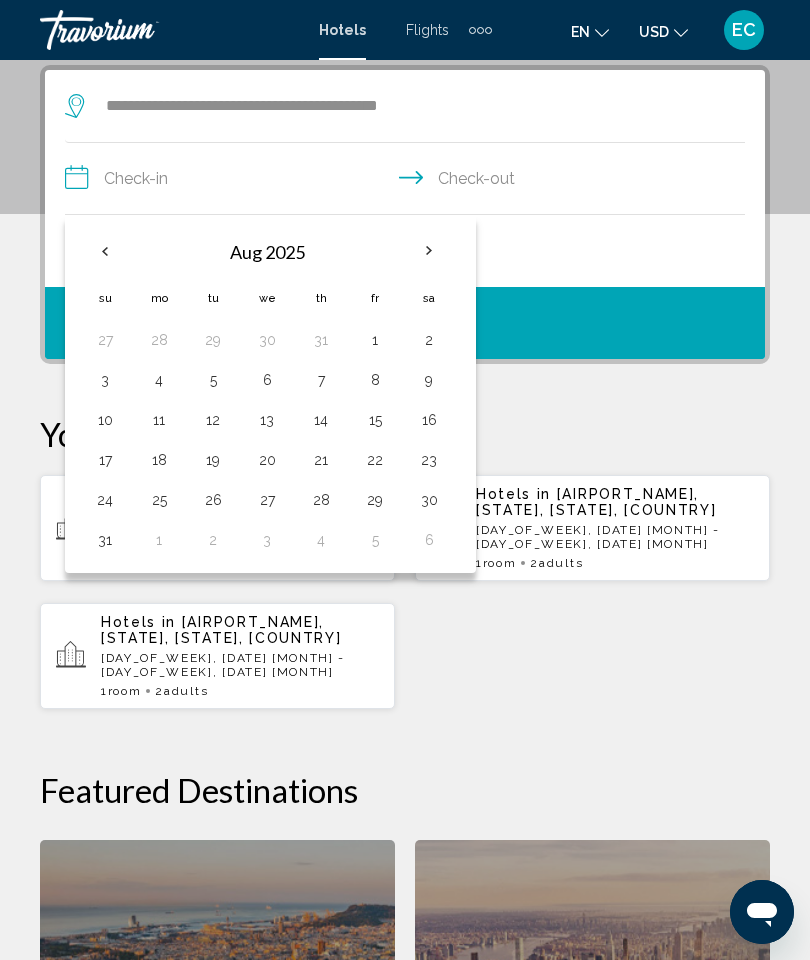 click at bounding box center [105, 251] 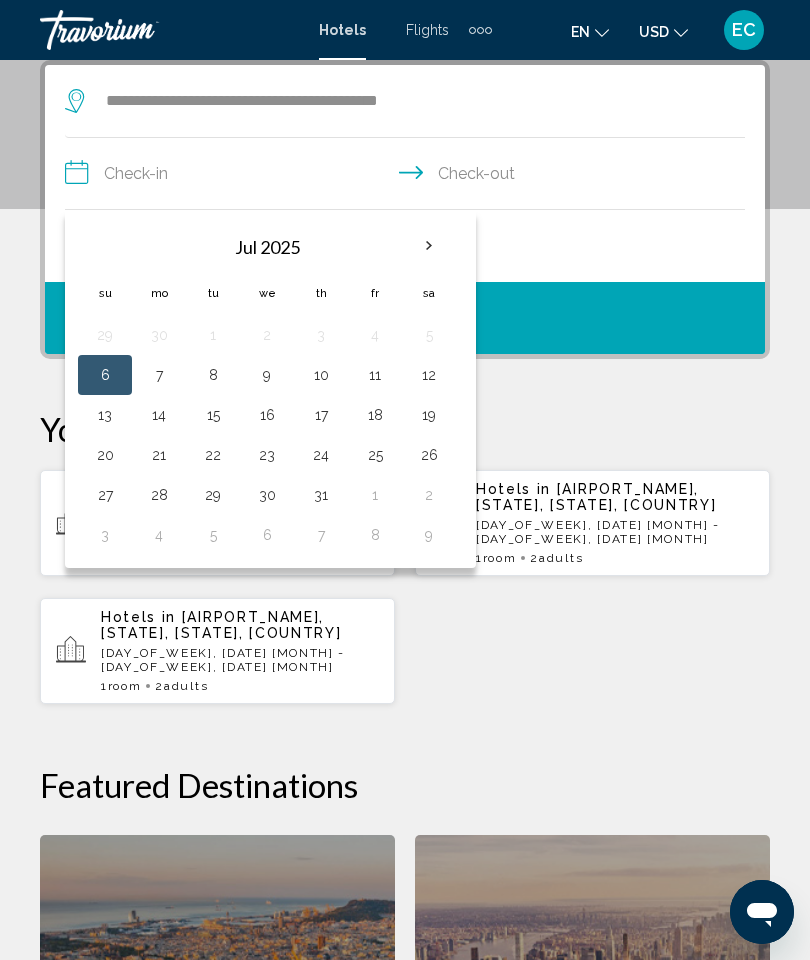 scroll, scrollTop: 394, scrollLeft: 0, axis: vertical 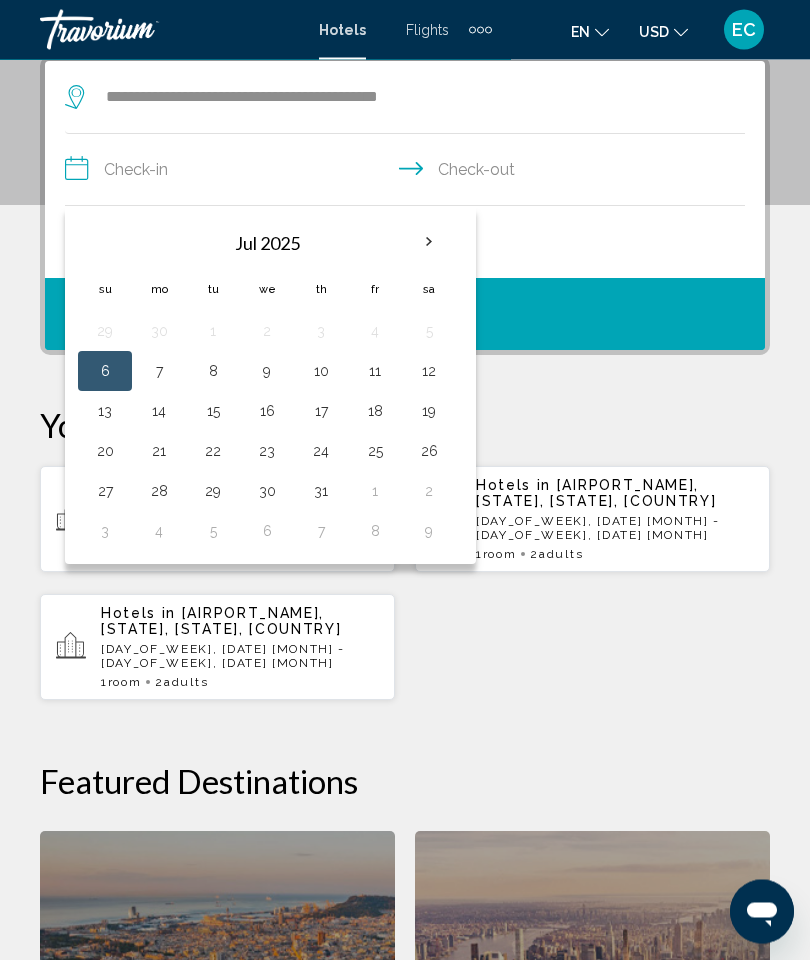 click on "18" at bounding box center [375, 412] 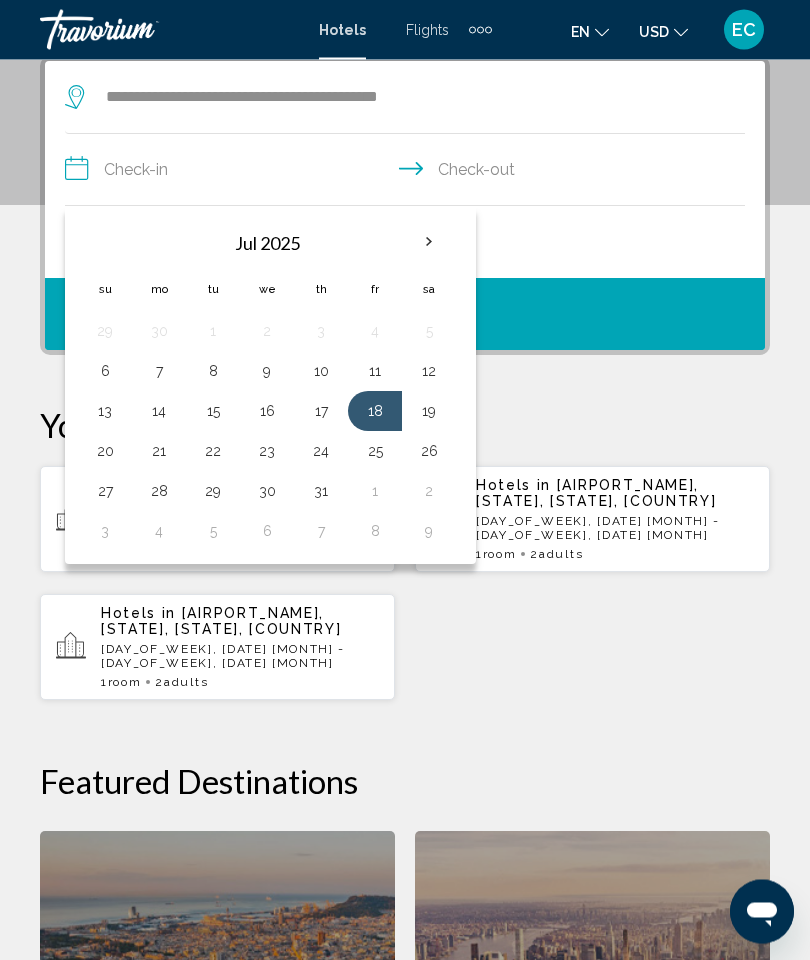 click on "19" at bounding box center [429, 412] 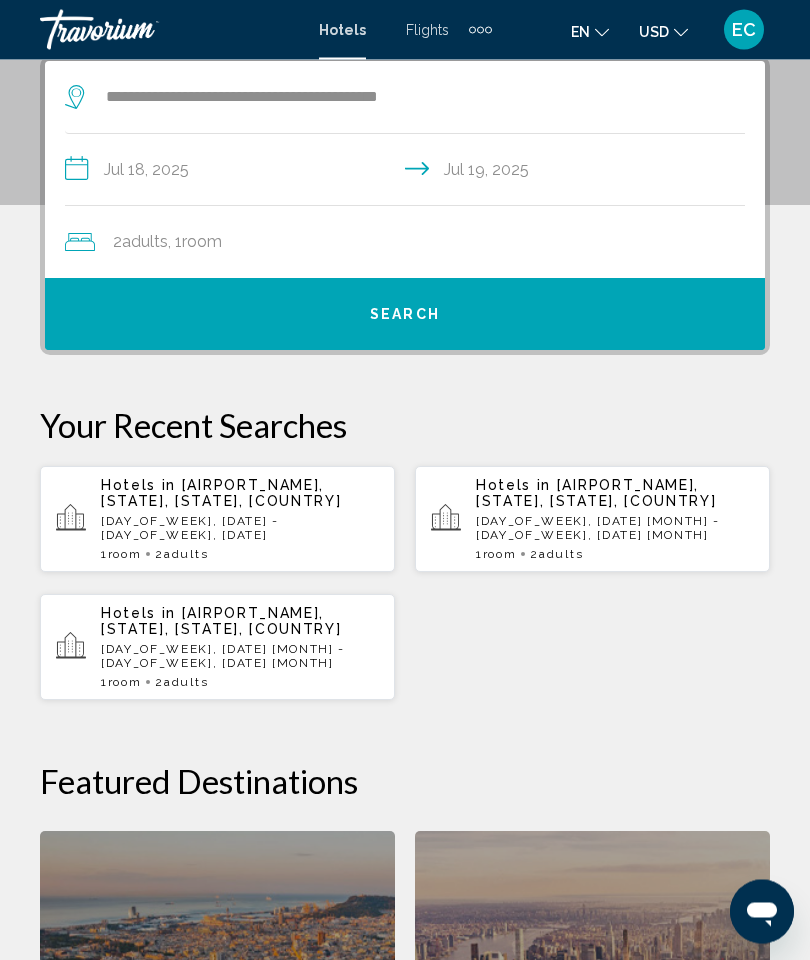 scroll, scrollTop: 395, scrollLeft: 0, axis: vertical 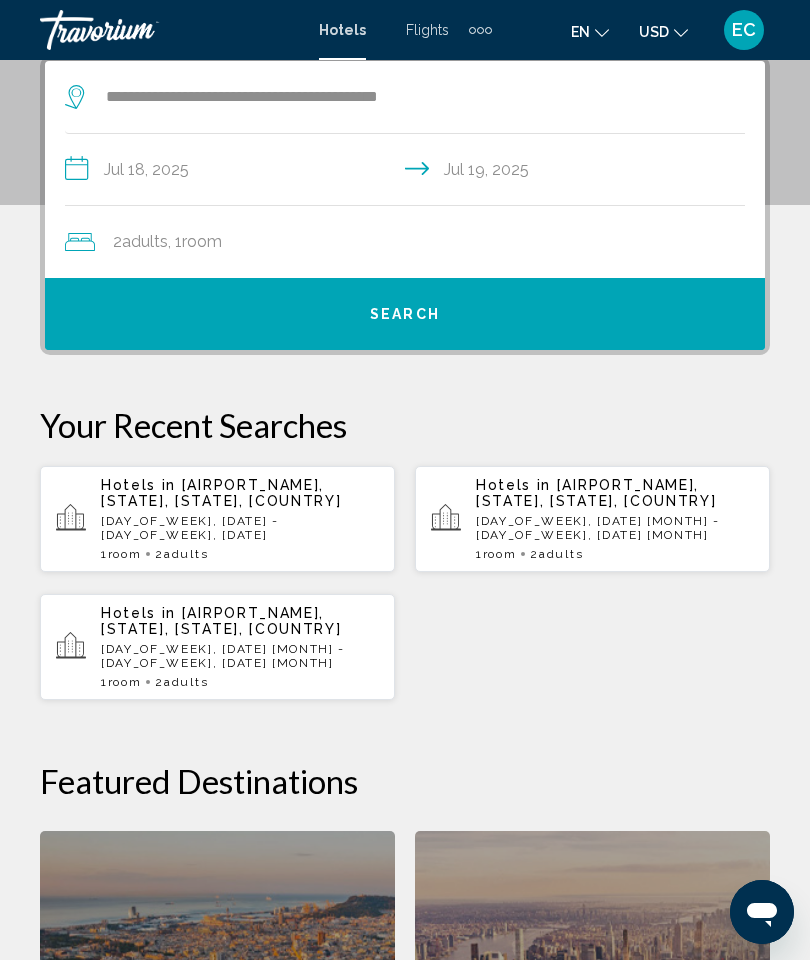 click on "Search" at bounding box center [405, 314] 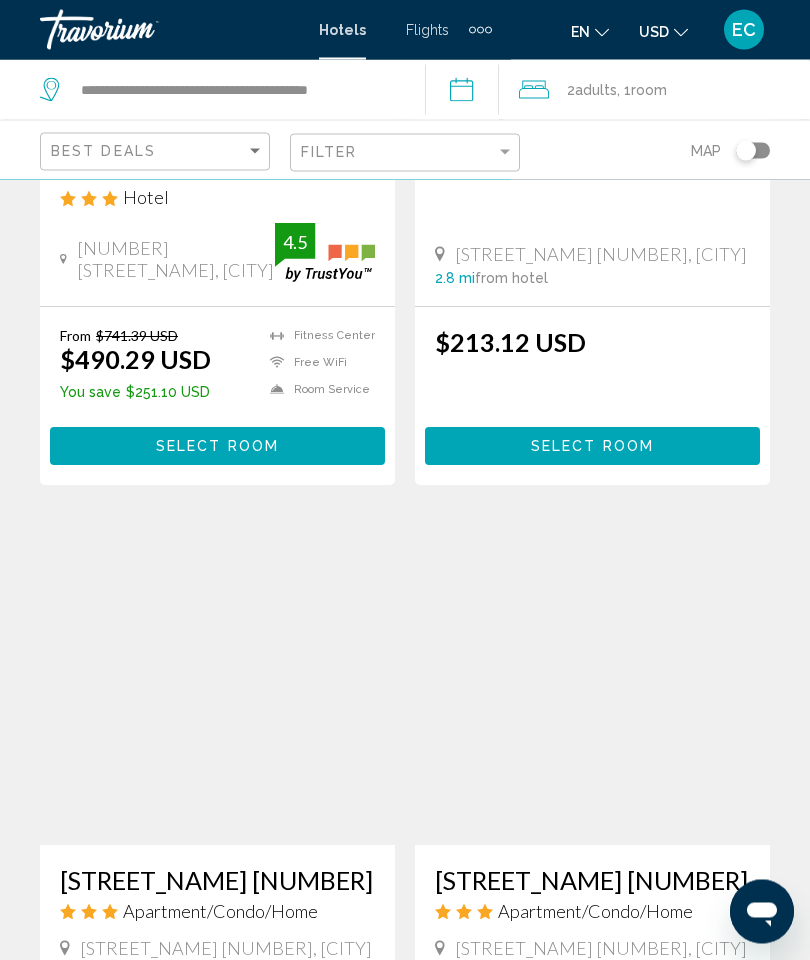 scroll, scrollTop: 469, scrollLeft: 0, axis: vertical 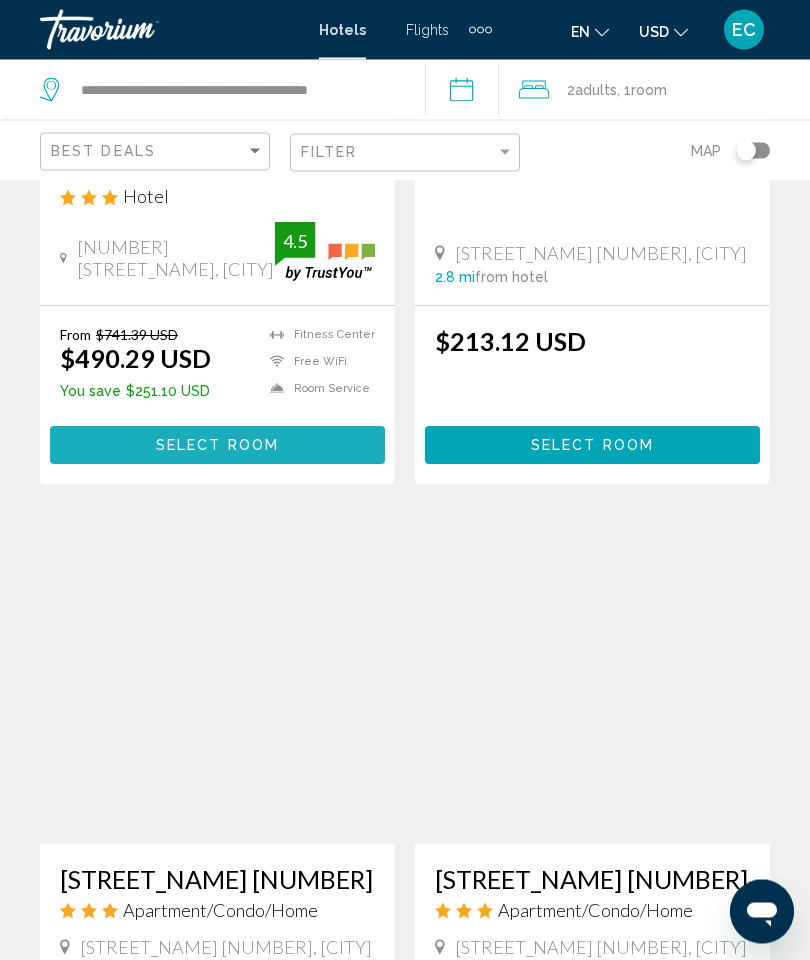 click on "Select Room" at bounding box center (217, 447) 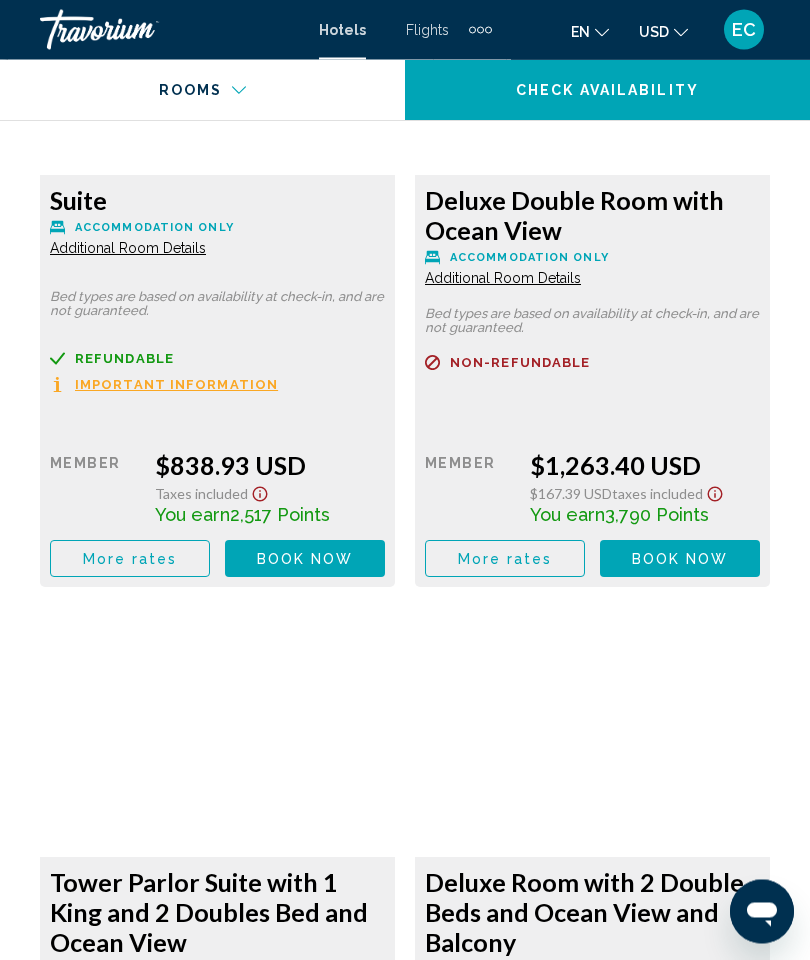 scroll, scrollTop: 11299, scrollLeft: 0, axis: vertical 